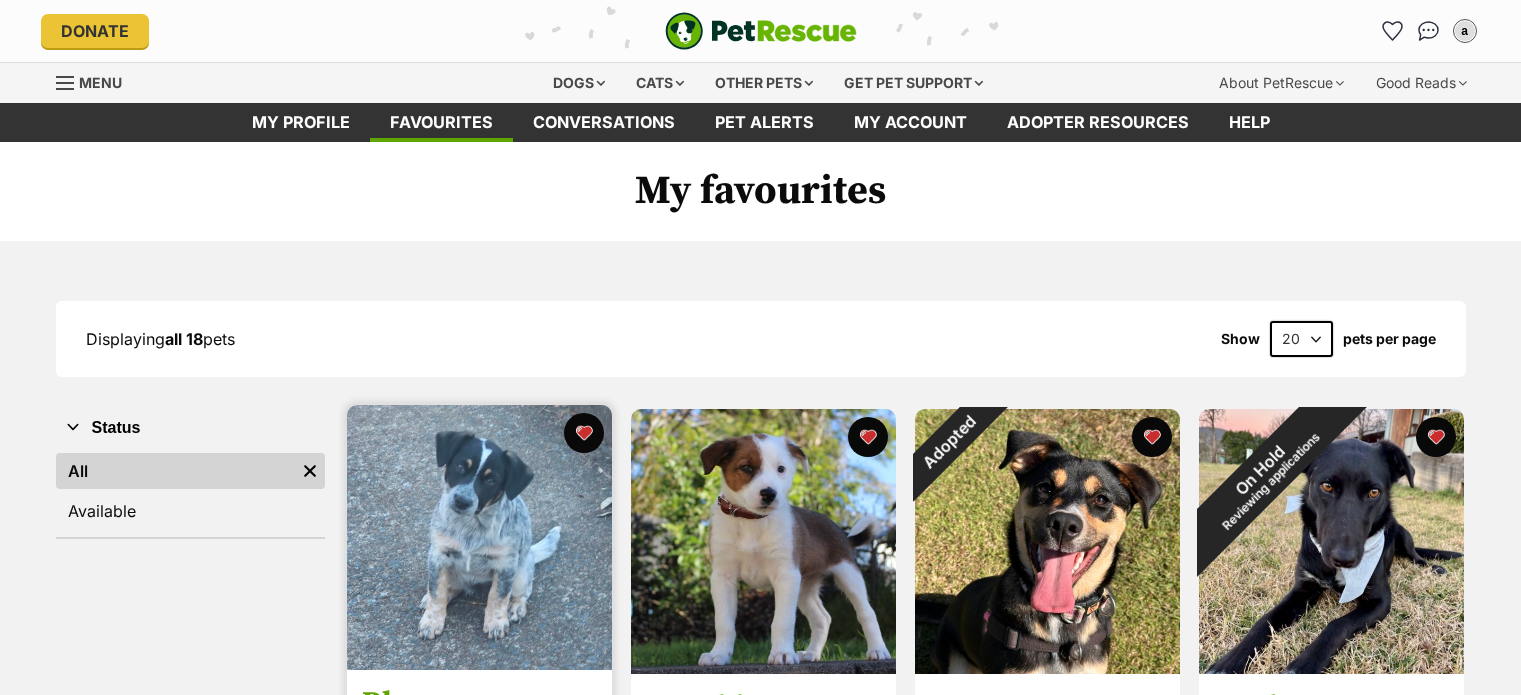 scroll, scrollTop: 0, scrollLeft: 0, axis: both 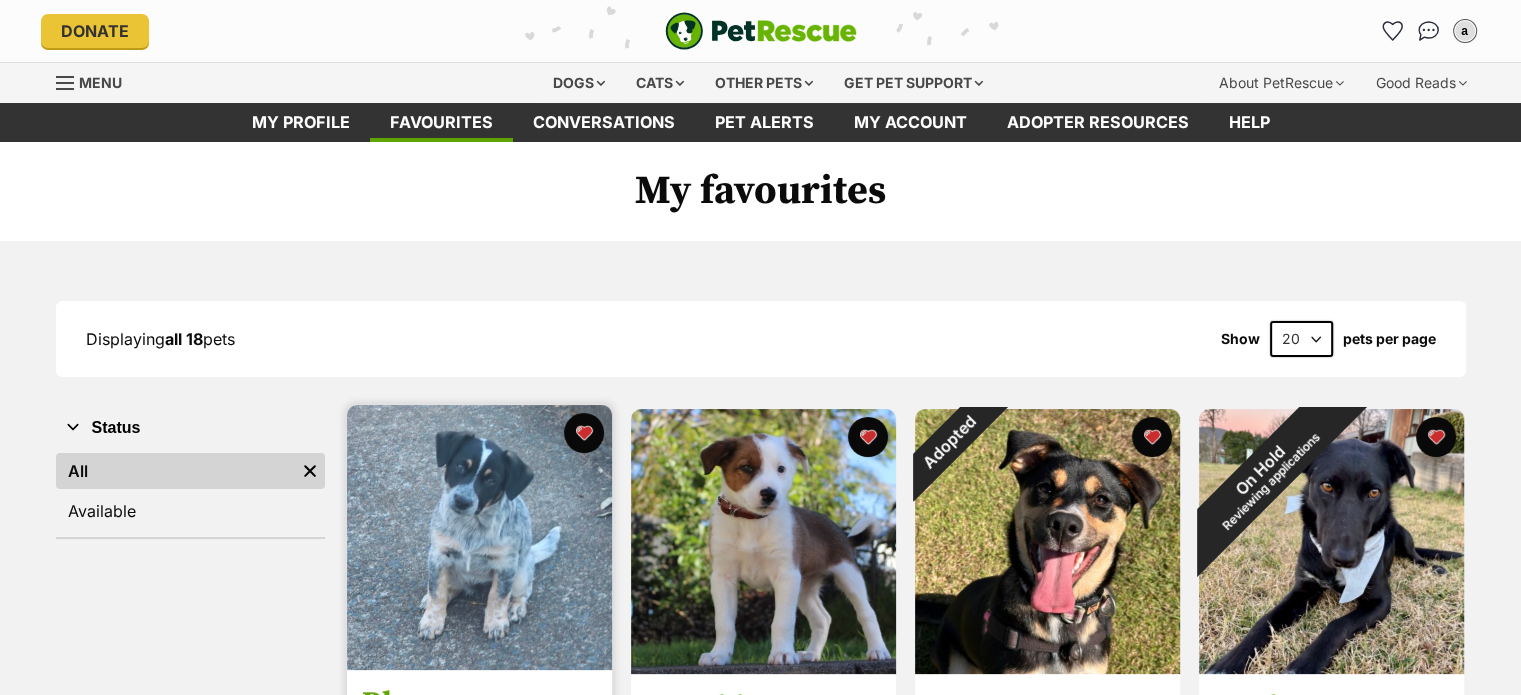 click at bounding box center (479, 537) 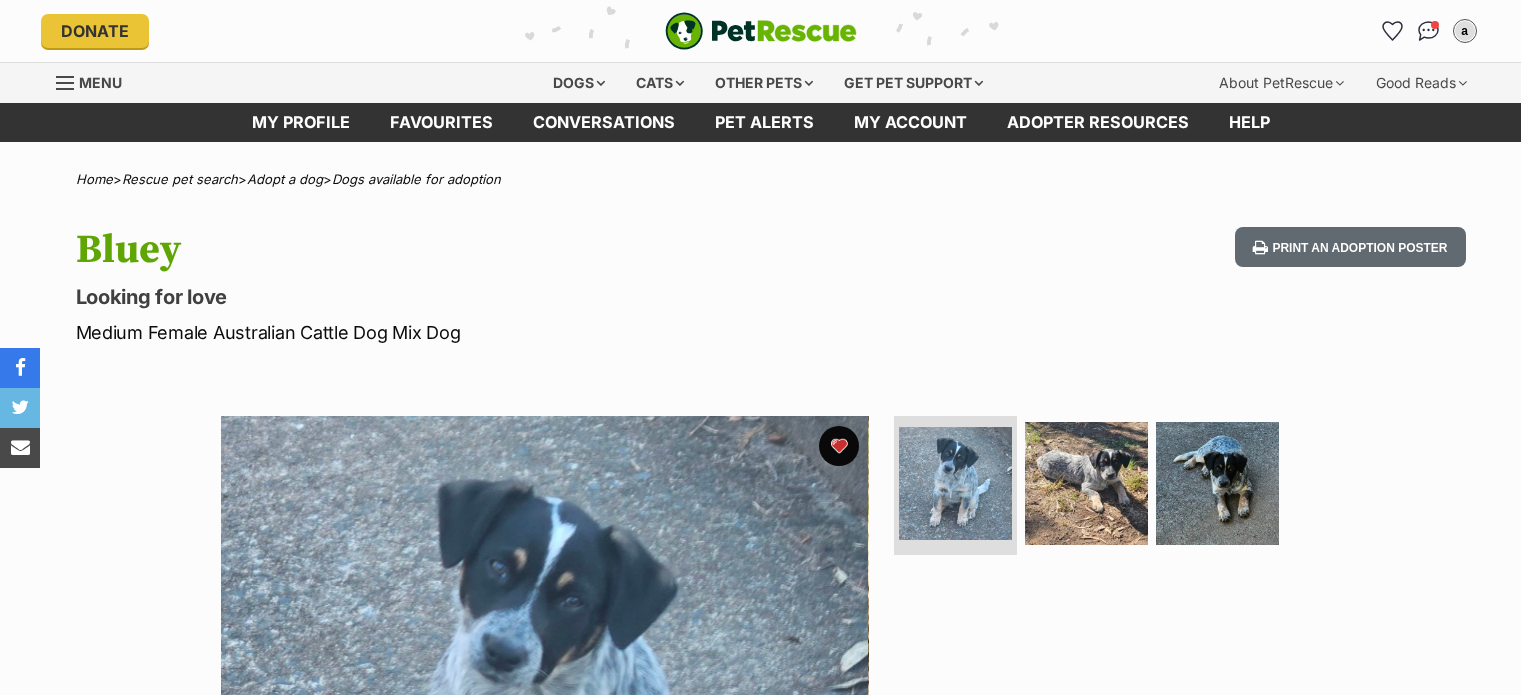 scroll, scrollTop: 0, scrollLeft: 0, axis: both 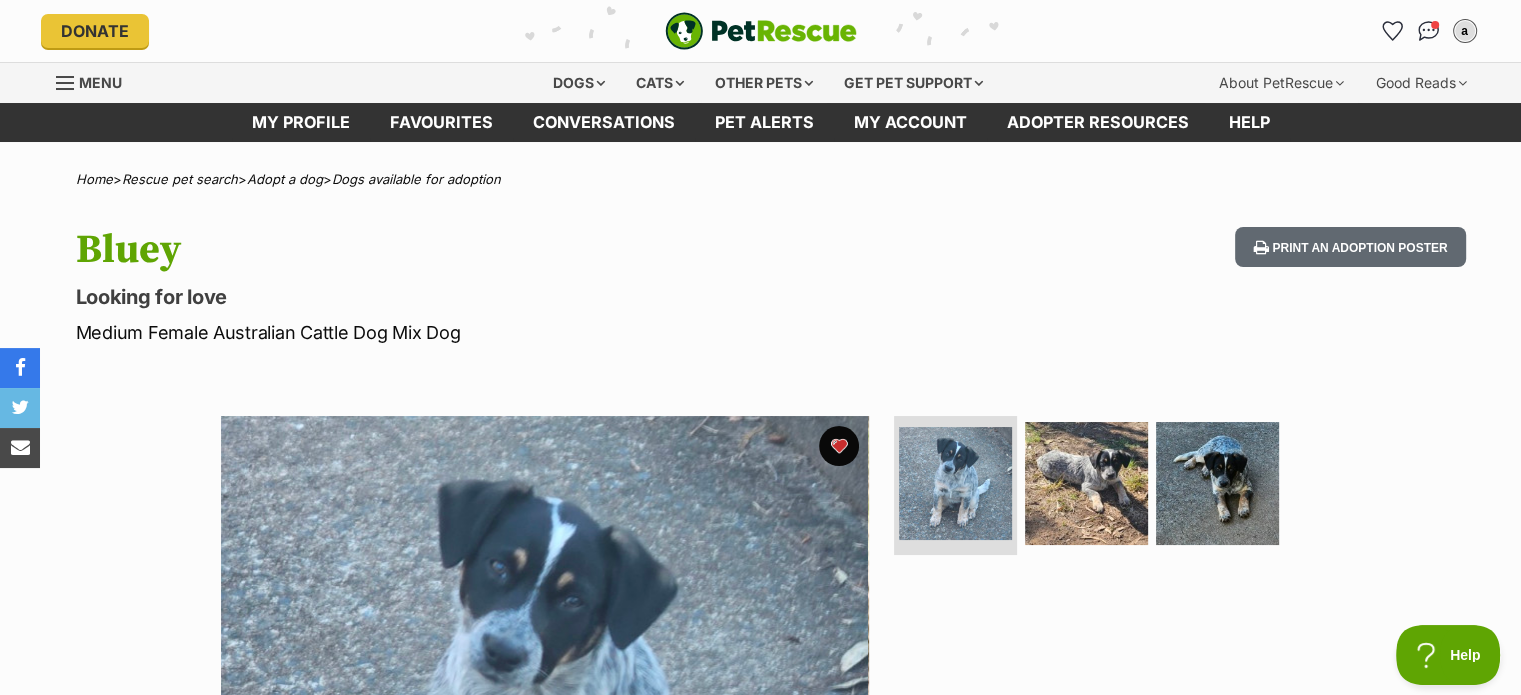 click on "Medium Female Australian Cattle Dog Mix Dog" at bounding box center (499, 332) 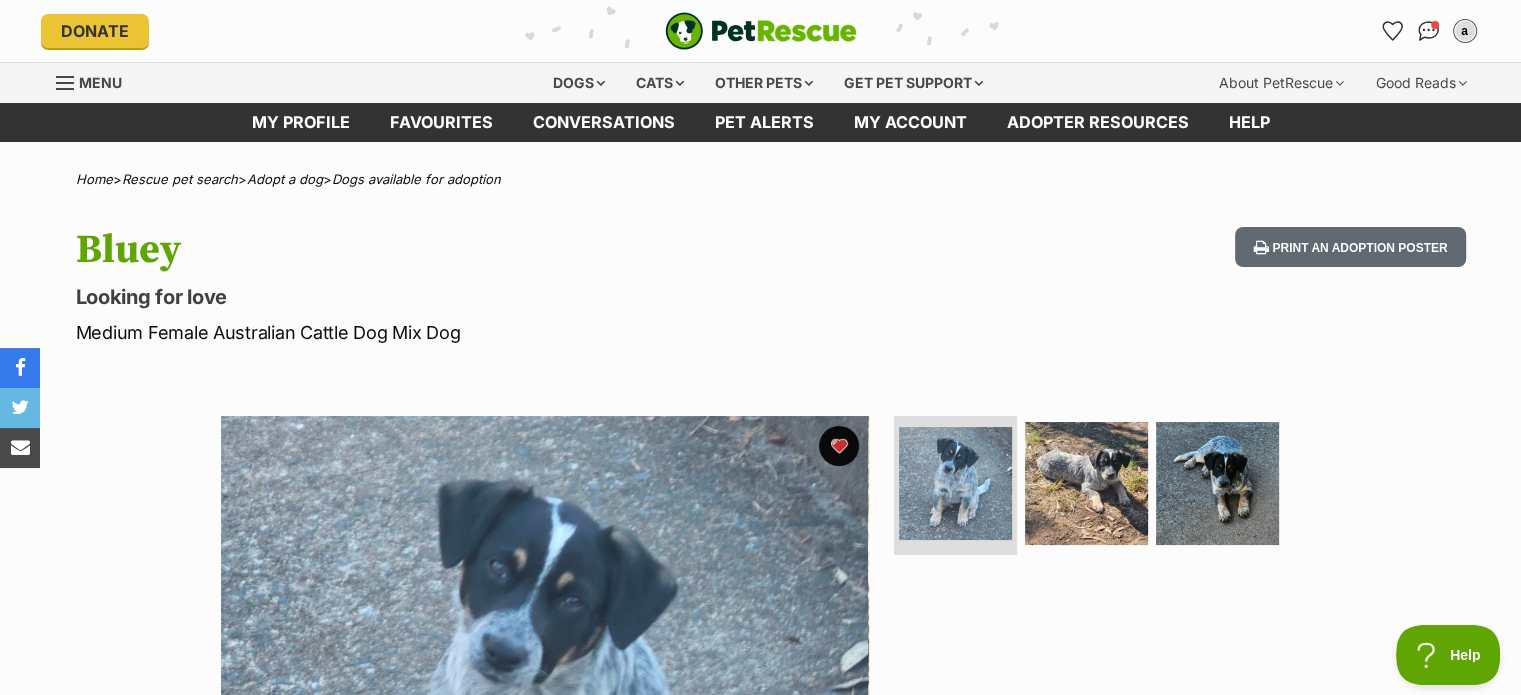 scroll, scrollTop: 0, scrollLeft: 0, axis: both 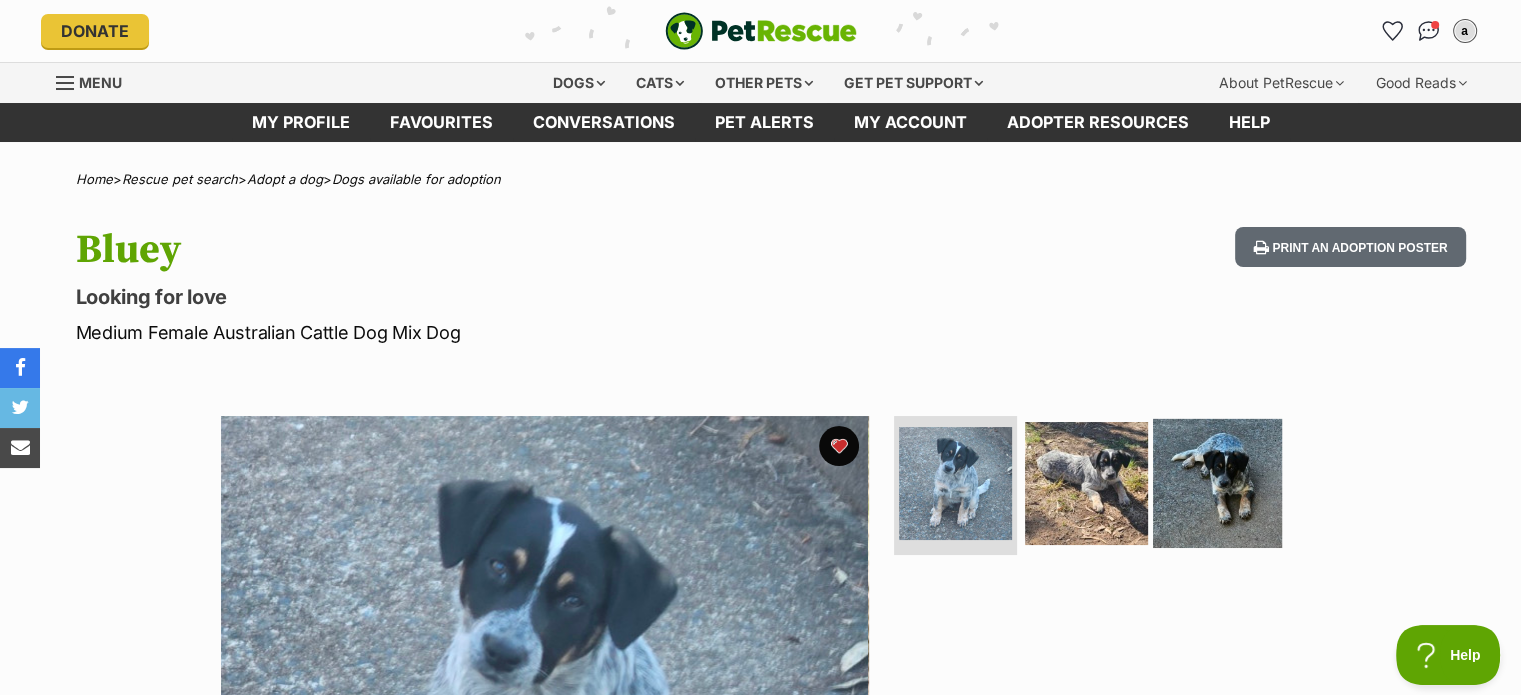 click at bounding box center [1217, 482] 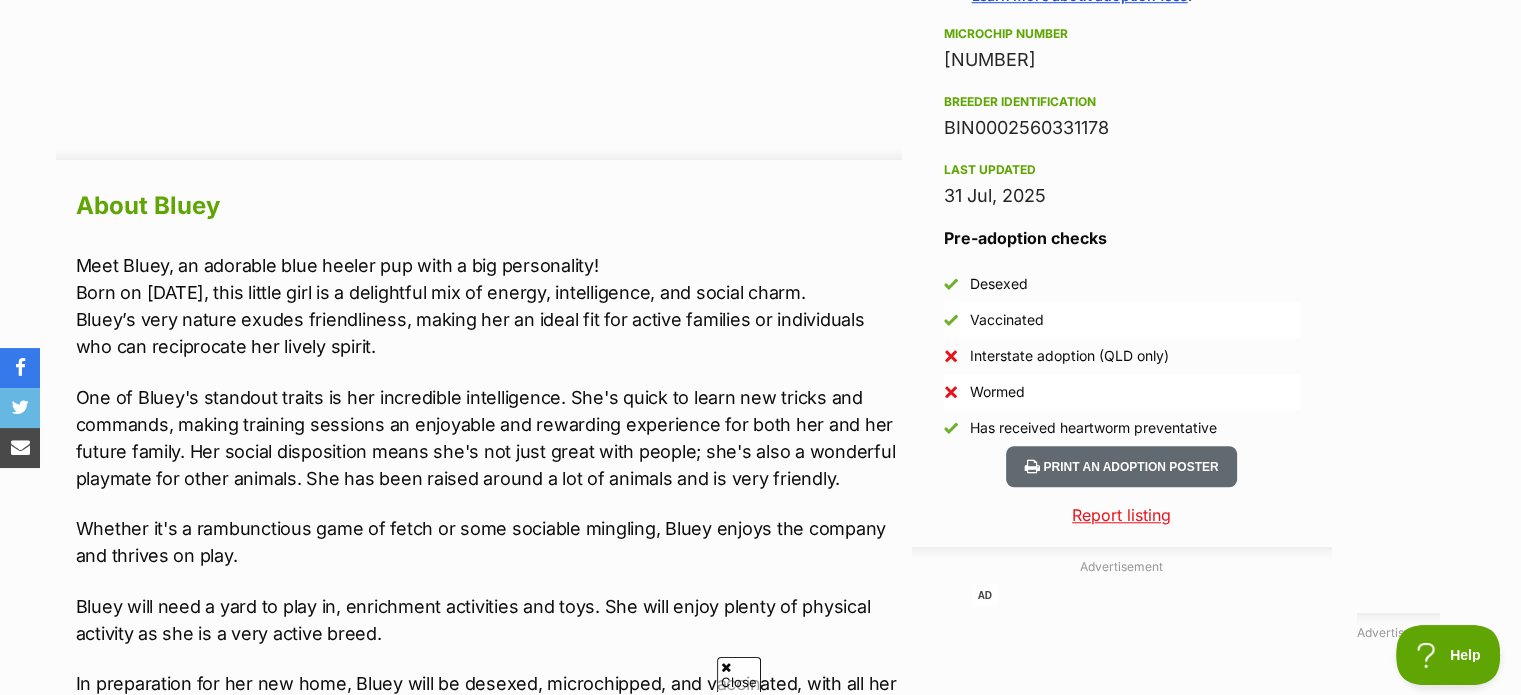 scroll, scrollTop: 1700, scrollLeft: 0, axis: vertical 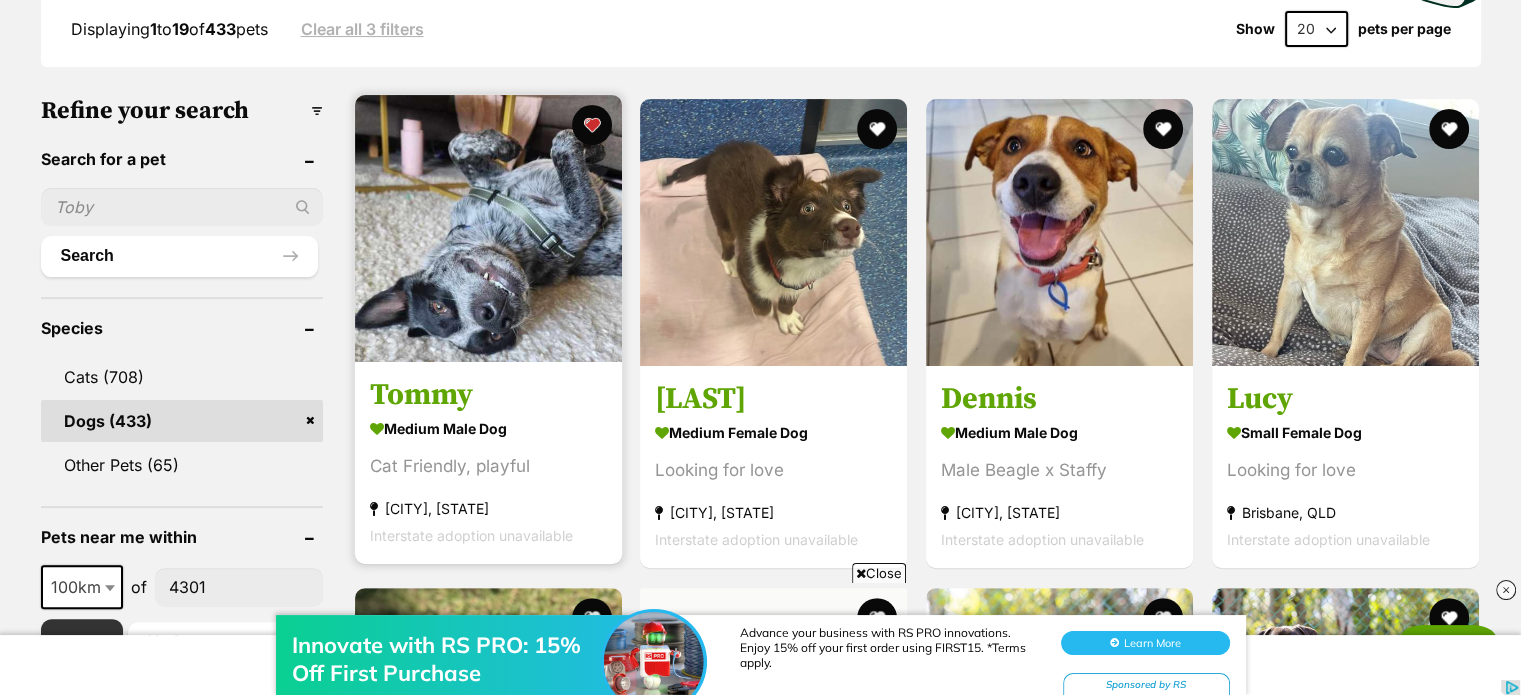 click at bounding box center (488, 228) 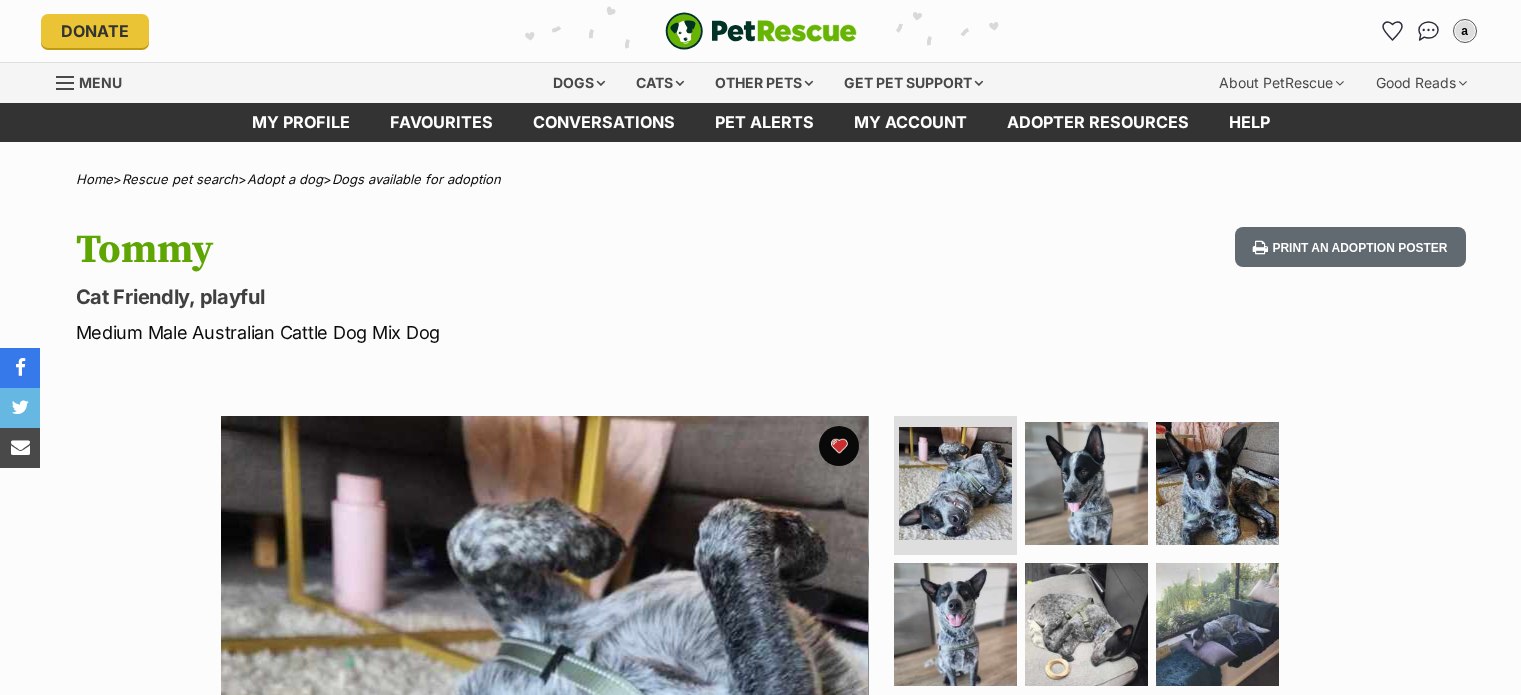 scroll, scrollTop: 0, scrollLeft: 0, axis: both 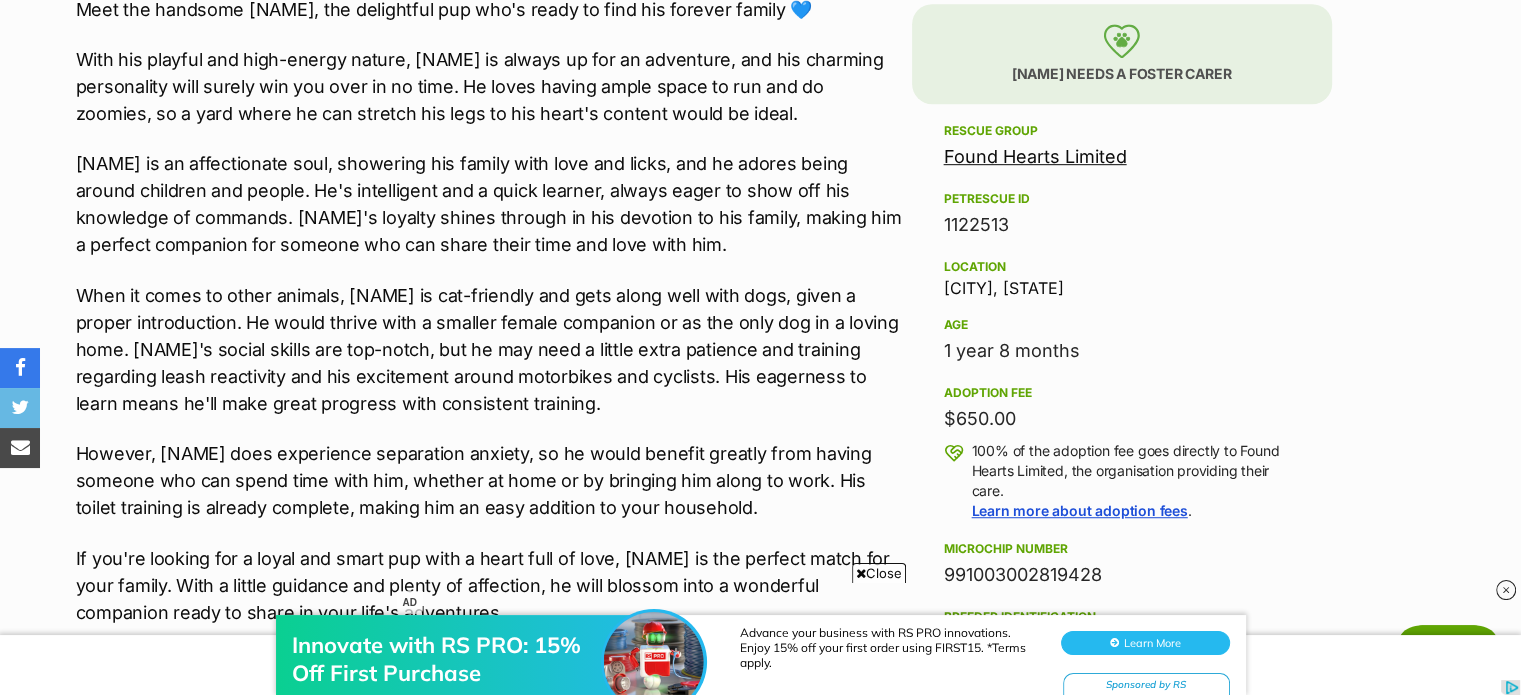 click on "Close" at bounding box center (879, 573) 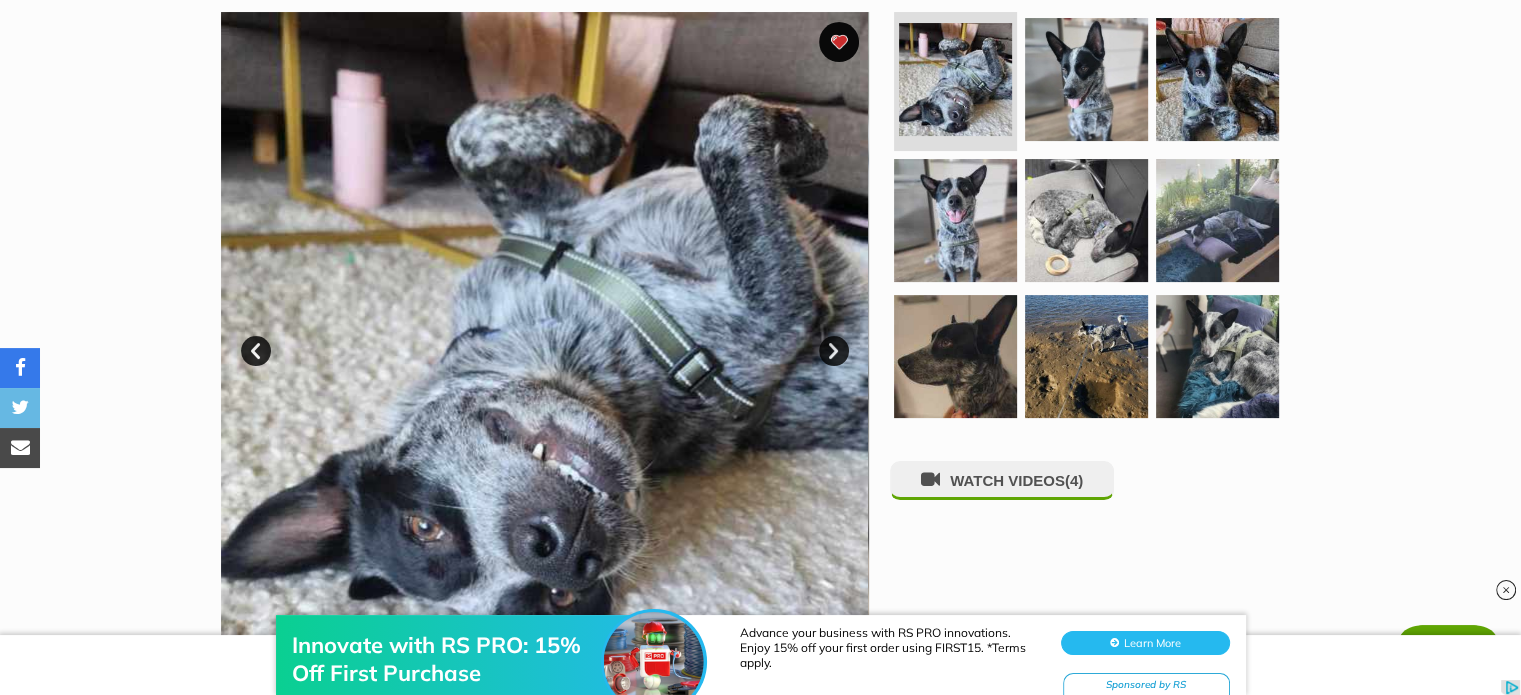 scroll, scrollTop: 400, scrollLeft: 0, axis: vertical 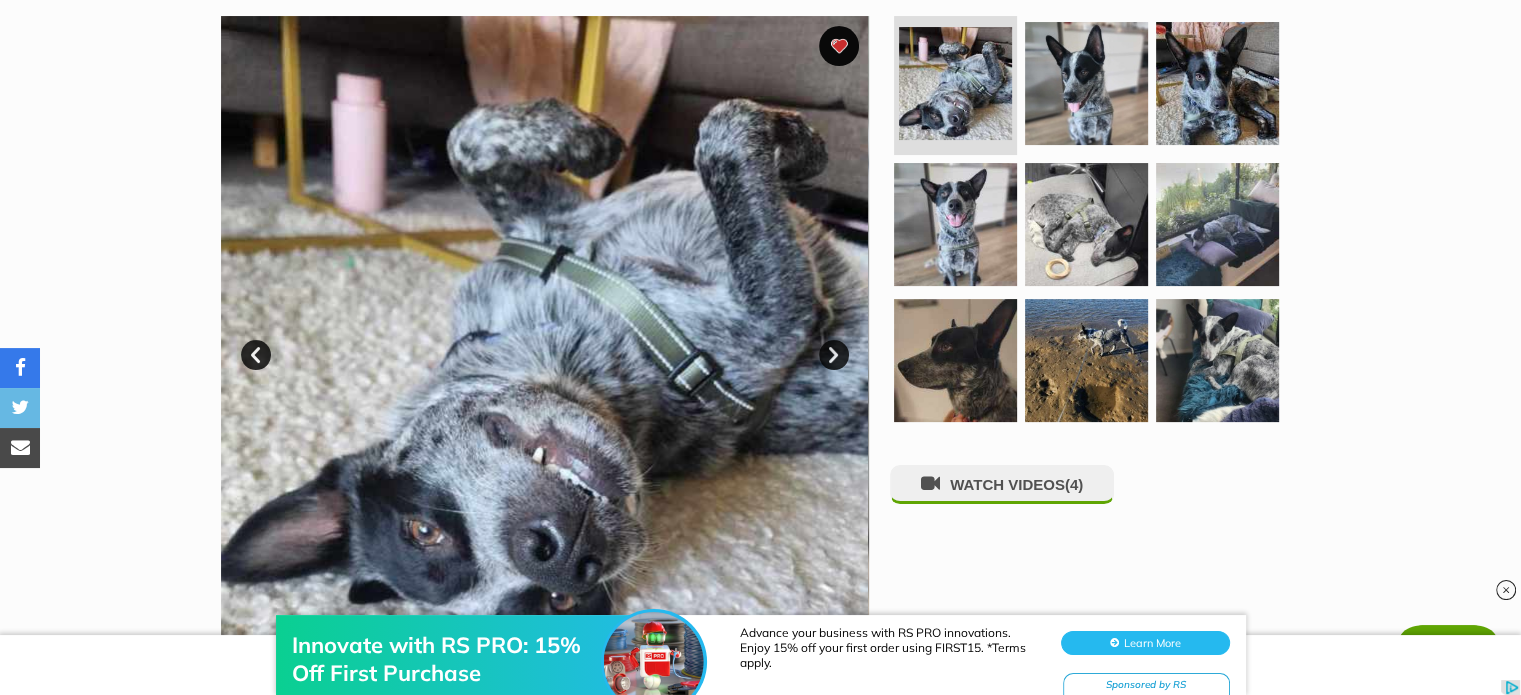 click on "Available
1
of 9 images
1
of 9 images
1
of 9 images
1
of 9 images
1
of 9 images
1
of 9 images
1
of 9 images
1
of 9 images
1
of 9 images
Next Prev 1 2 3 4 5 6 7 8 9
WATCH VIDEOS
(4)" at bounding box center (760, 325) 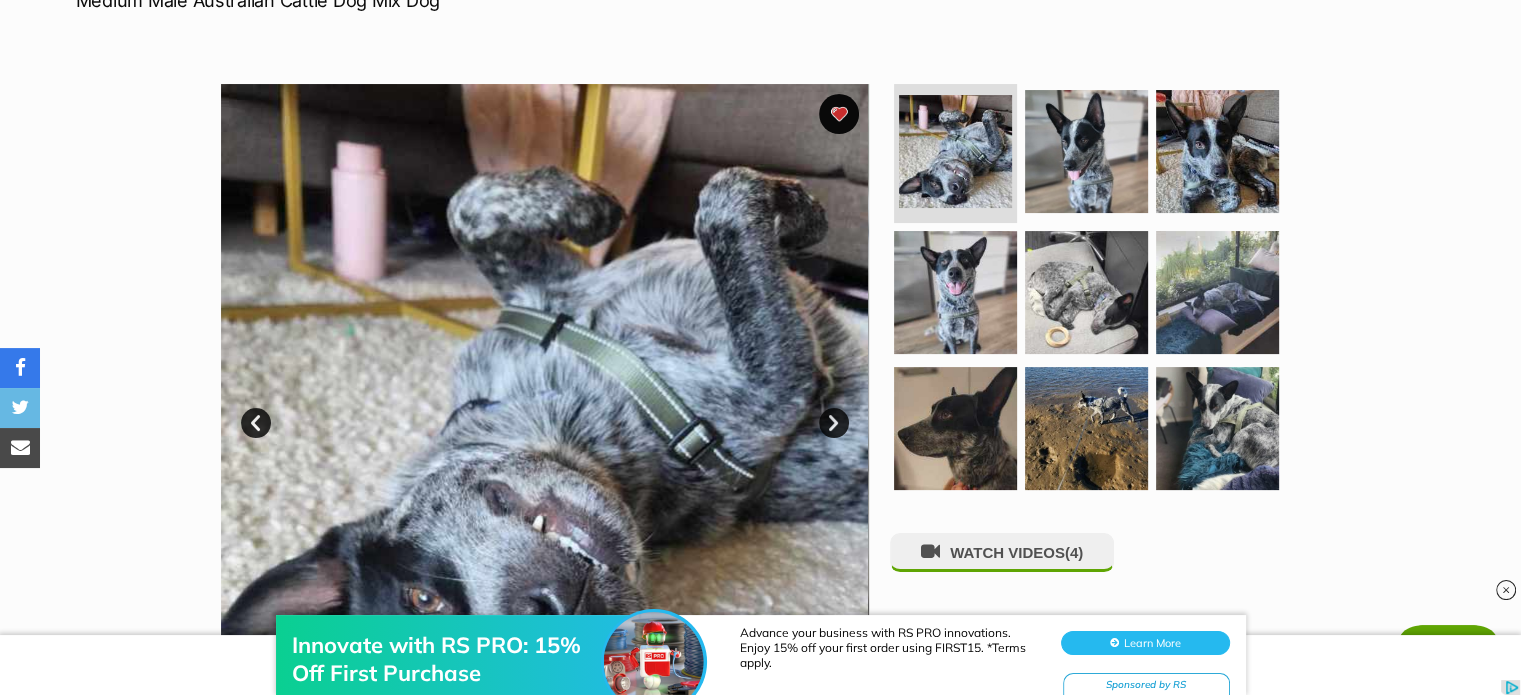 scroll, scrollTop: 300, scrollLeft: 0, axis: vertical 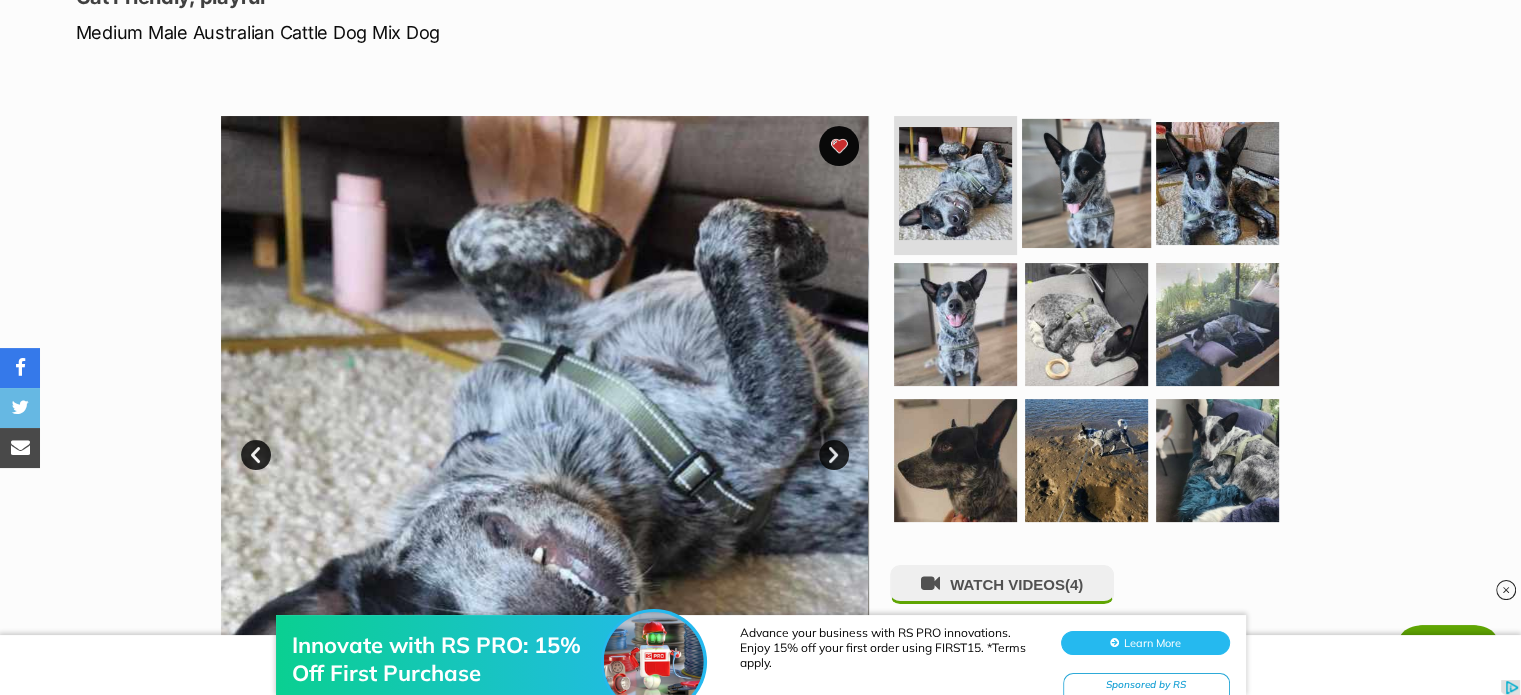 click at bounding box center [1086, 182] 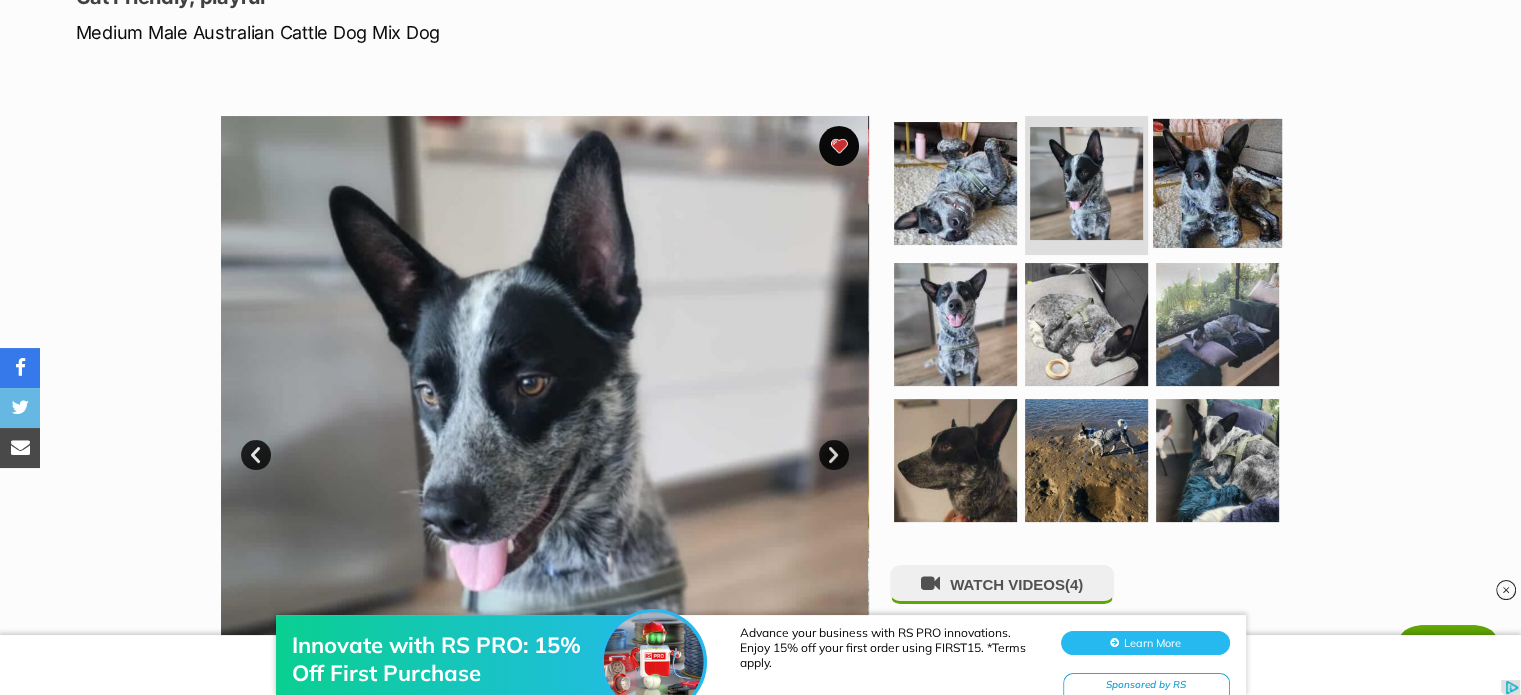 click at bounding box center (1217, 182) 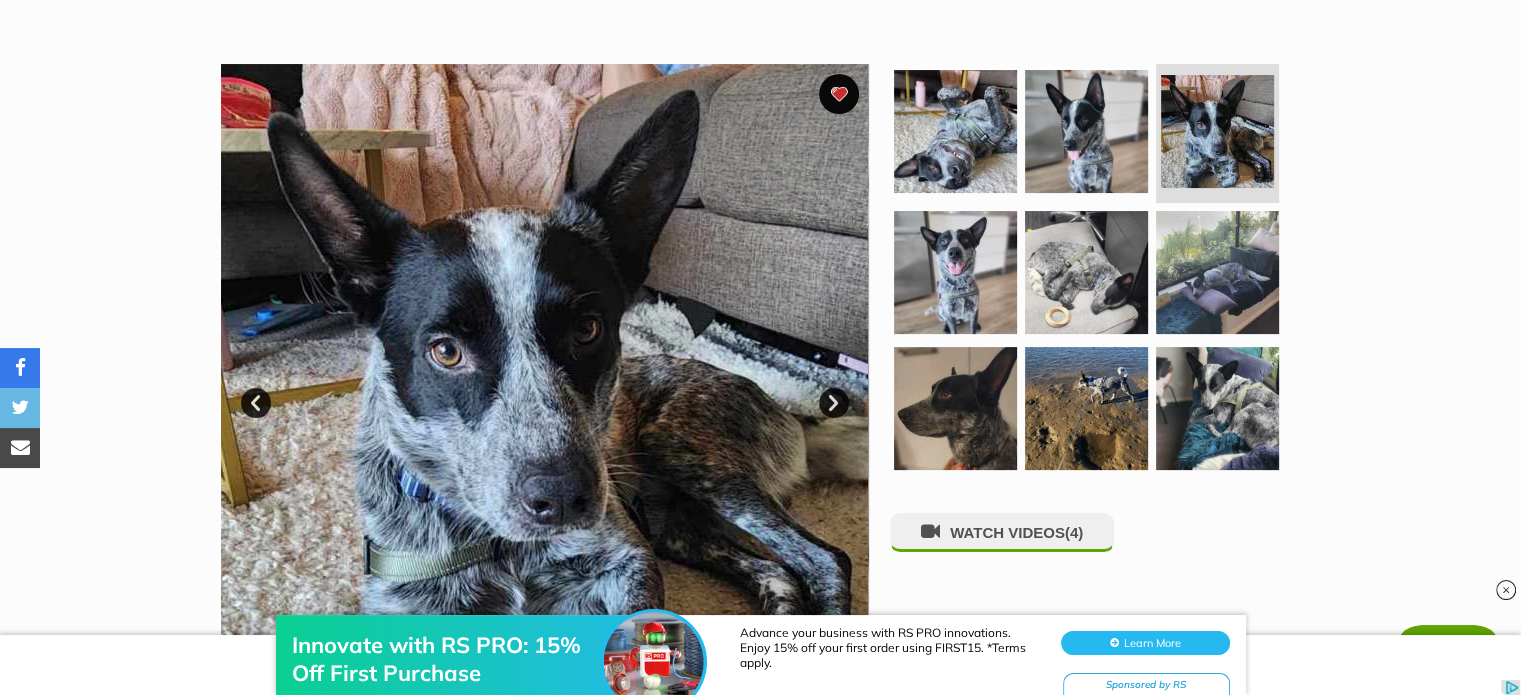 scroll, scrollTop: 400, scrollLeft: 0, axis: vertical 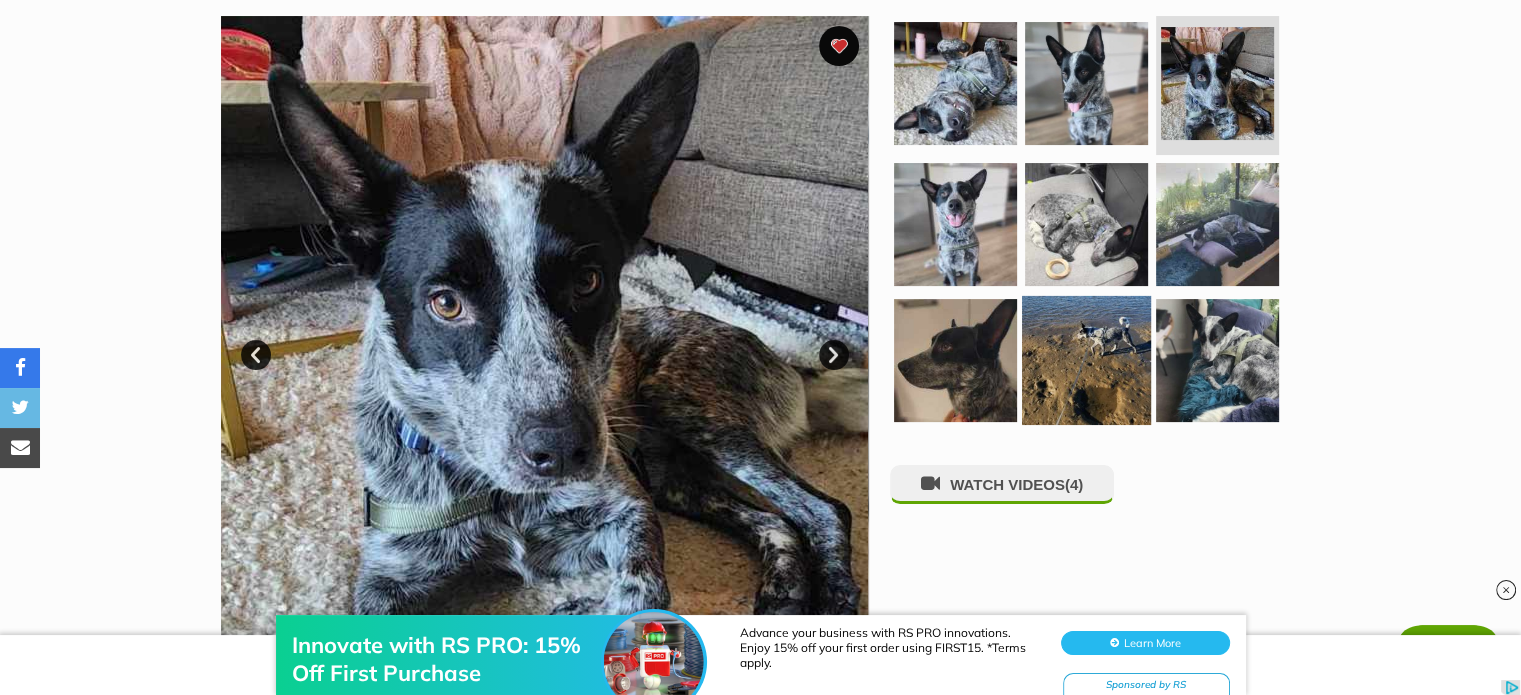 click at bounding box center [1086, 360] 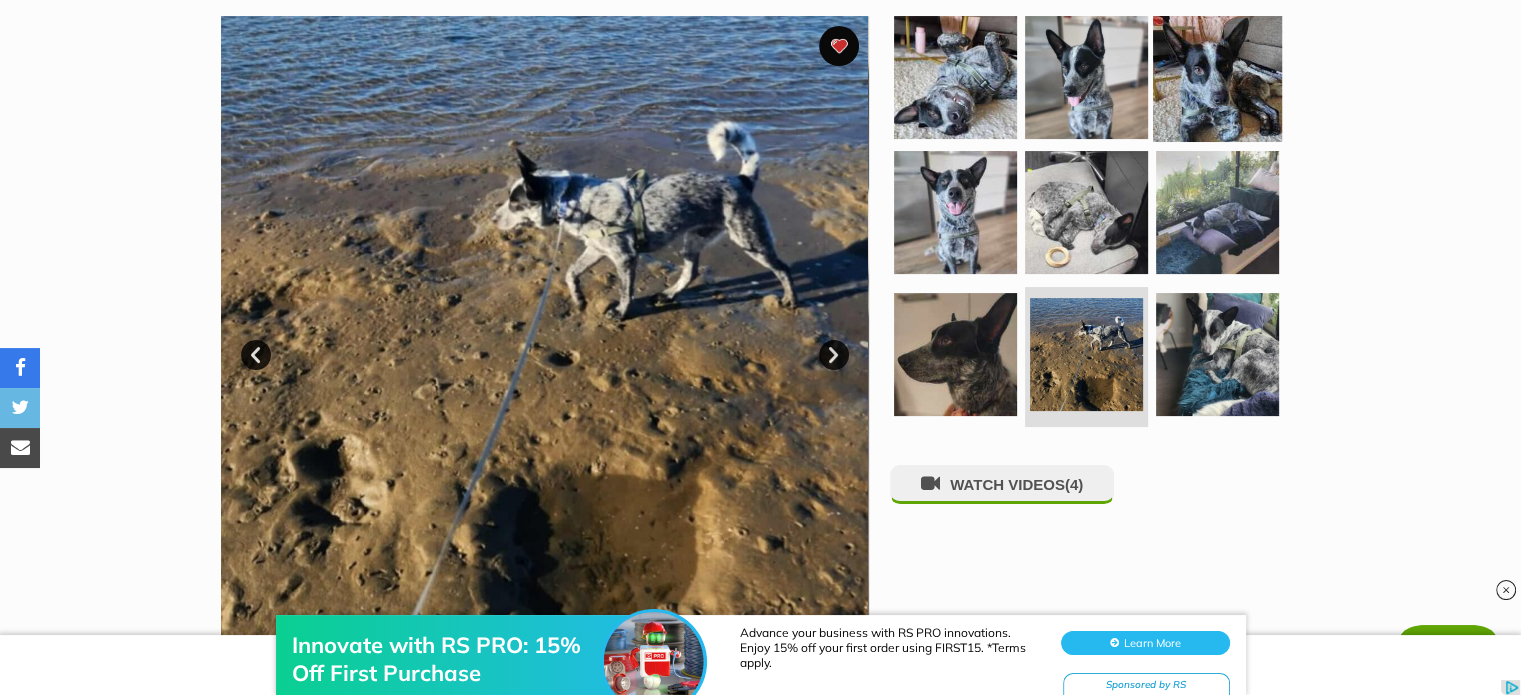 click at bounding box center [1217, 76] 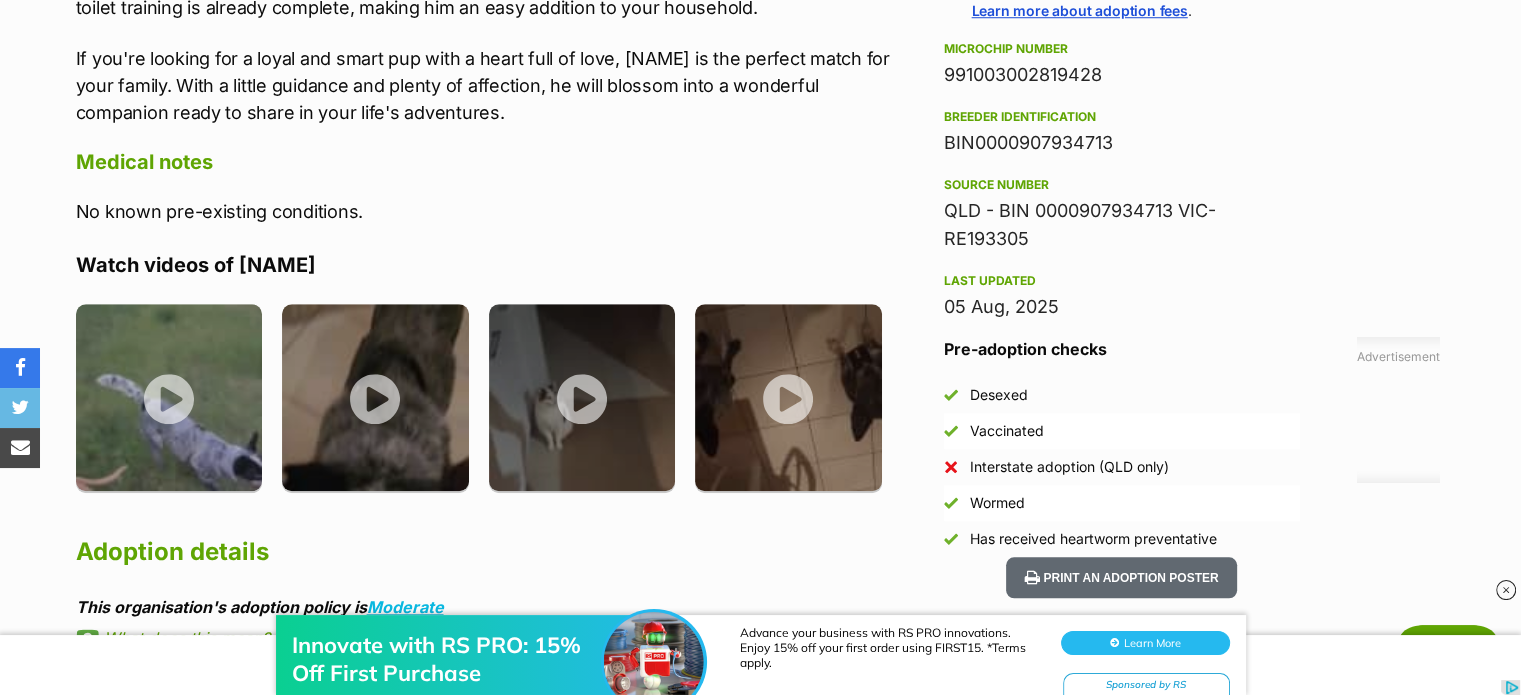 scroll, scrollTop: 2000, scrollLeft: 0, axis: vertical 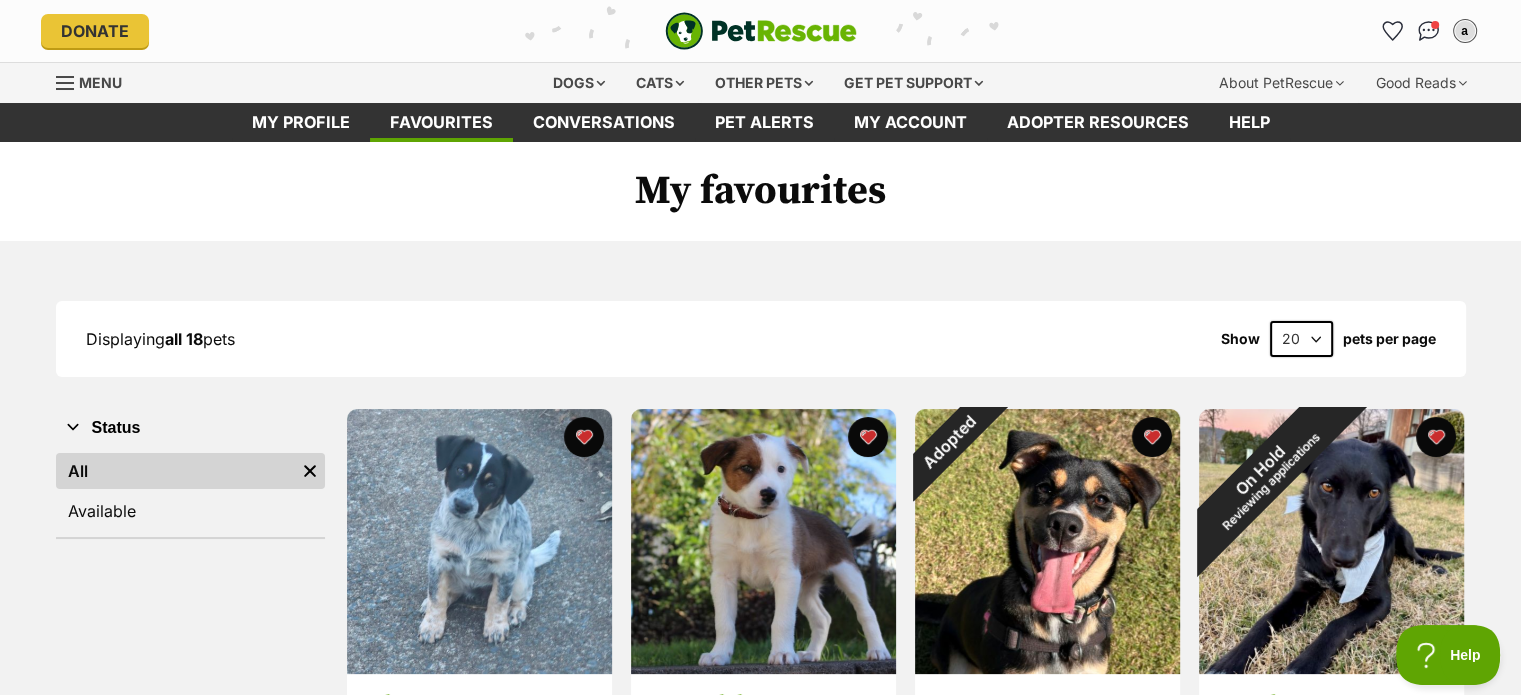 click on "Displaying  all 18  pets
Show 20 40 60 pets per page
Visit PetRescue TV (external site)
Boop this!
Status
All
Remove filter
Available
Bluey
medium female Dog
Looking for love
[SUBURB], [STATE]
Interstate adoption unavailable
Advertisement
Womble
medium male Dog
Playful and affectionate!
[CITY], [STATE]
Interstate adoption
Adopted
Lace
medium female Dog
I'VE BEEN ADOPTED
1 day ago
On Hold Reviewing applications
Freda
medium female Dog
Fab with dogs, cats, kids
[SUBURB], [STATE]
Interstate adoption
Tommy
medium male Dog
Cat Friendly, playful
[SUBURB], [STATE]
Interstate adoption unavailable
On Hold" at bounding box center (760, 1562) 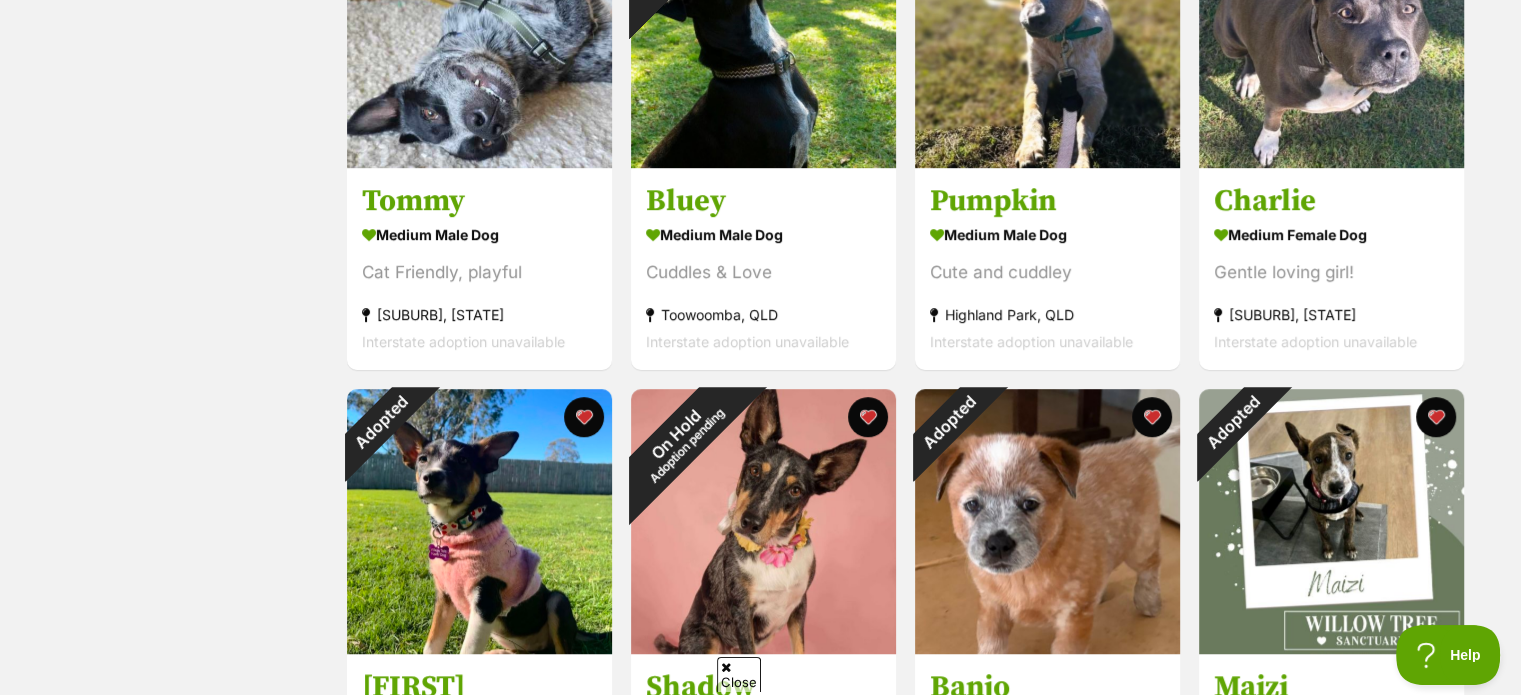 scroll, scrollTop: 900, scrollLeft: 0, axis: vertical 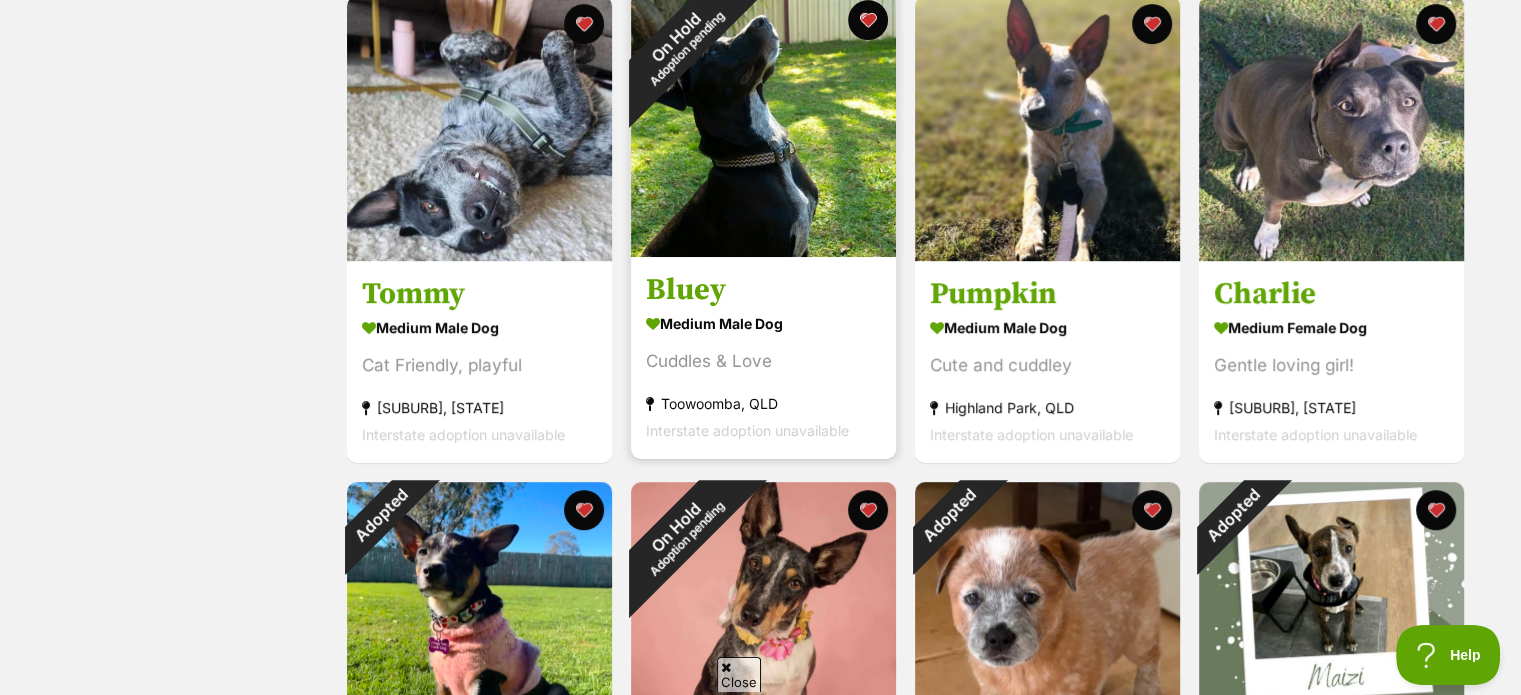 click at bounding box center [763, 124] 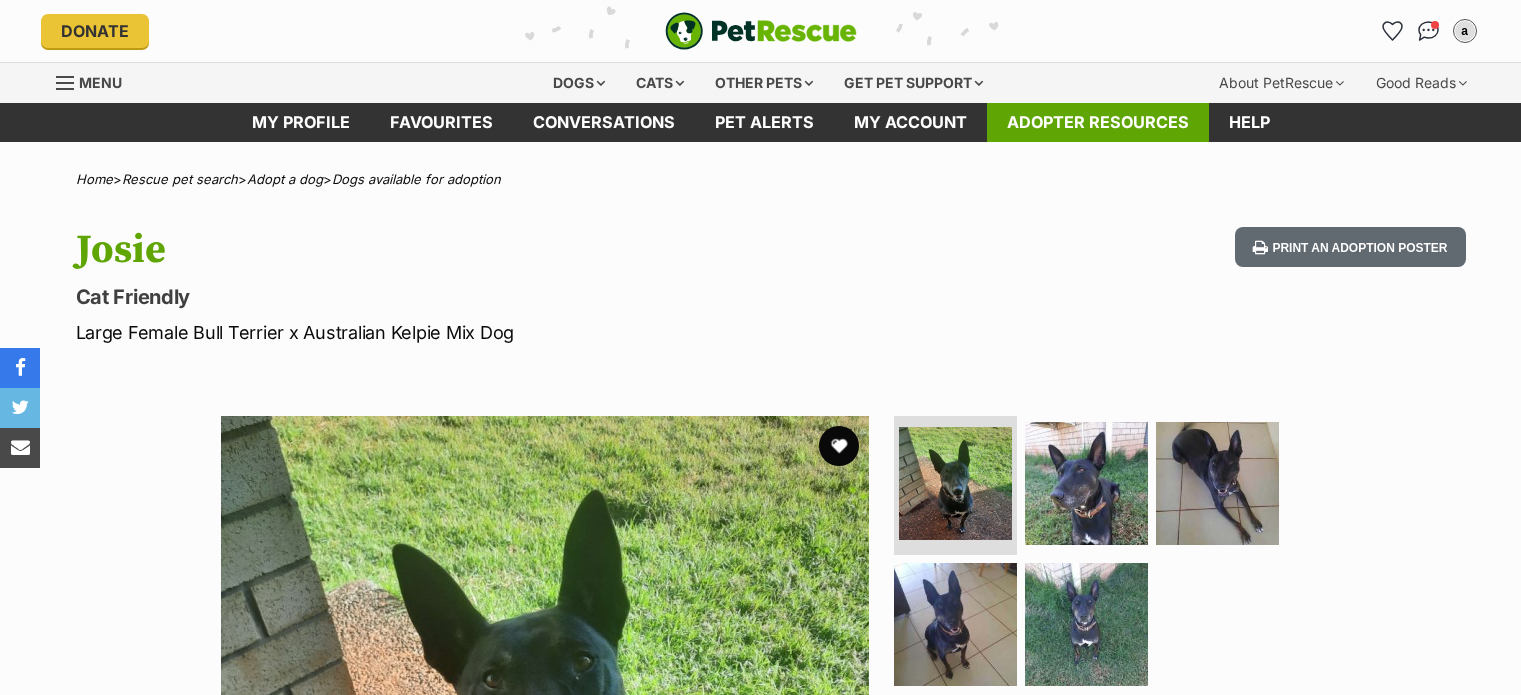 scroll, scrollTop: 0, scrollLeft: 0, axis: both 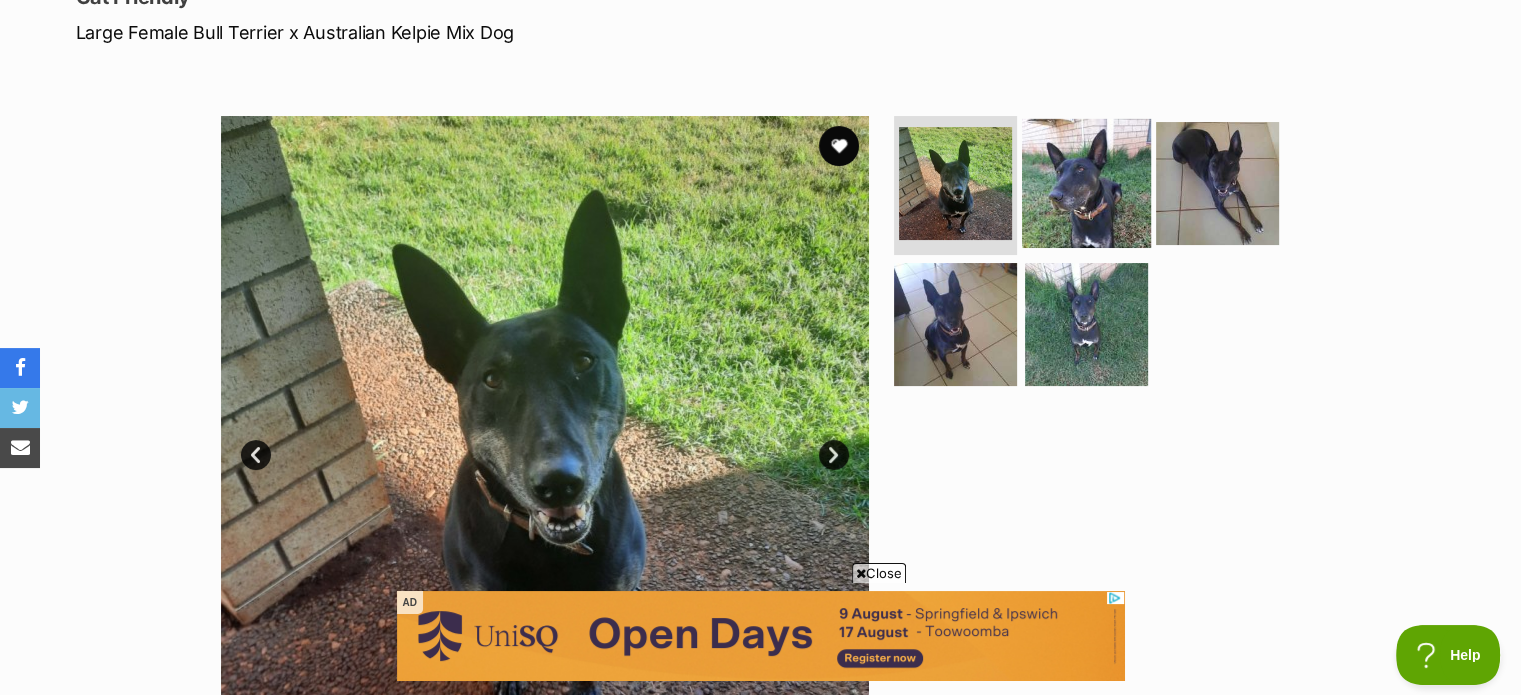 click at bounding box center (1086, 182) 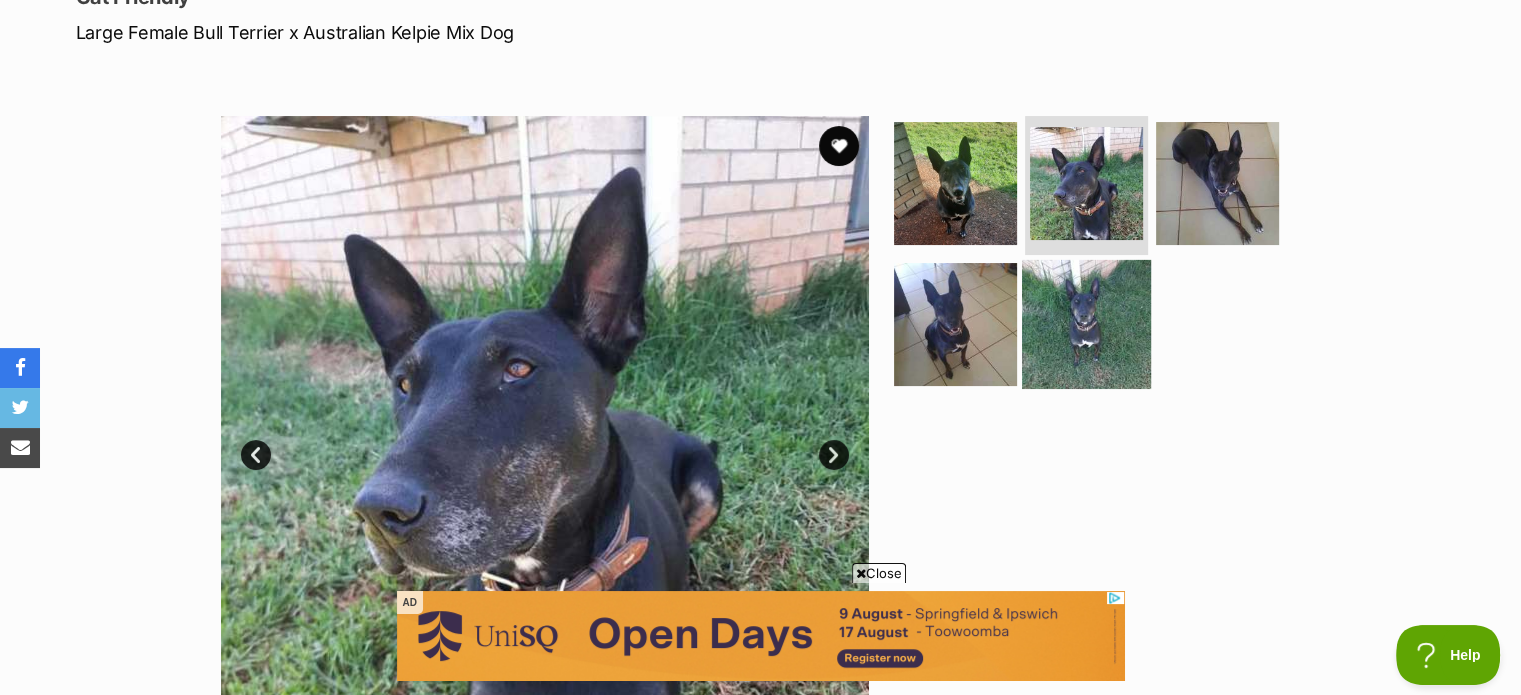 click at bounding box center (1086, 324) 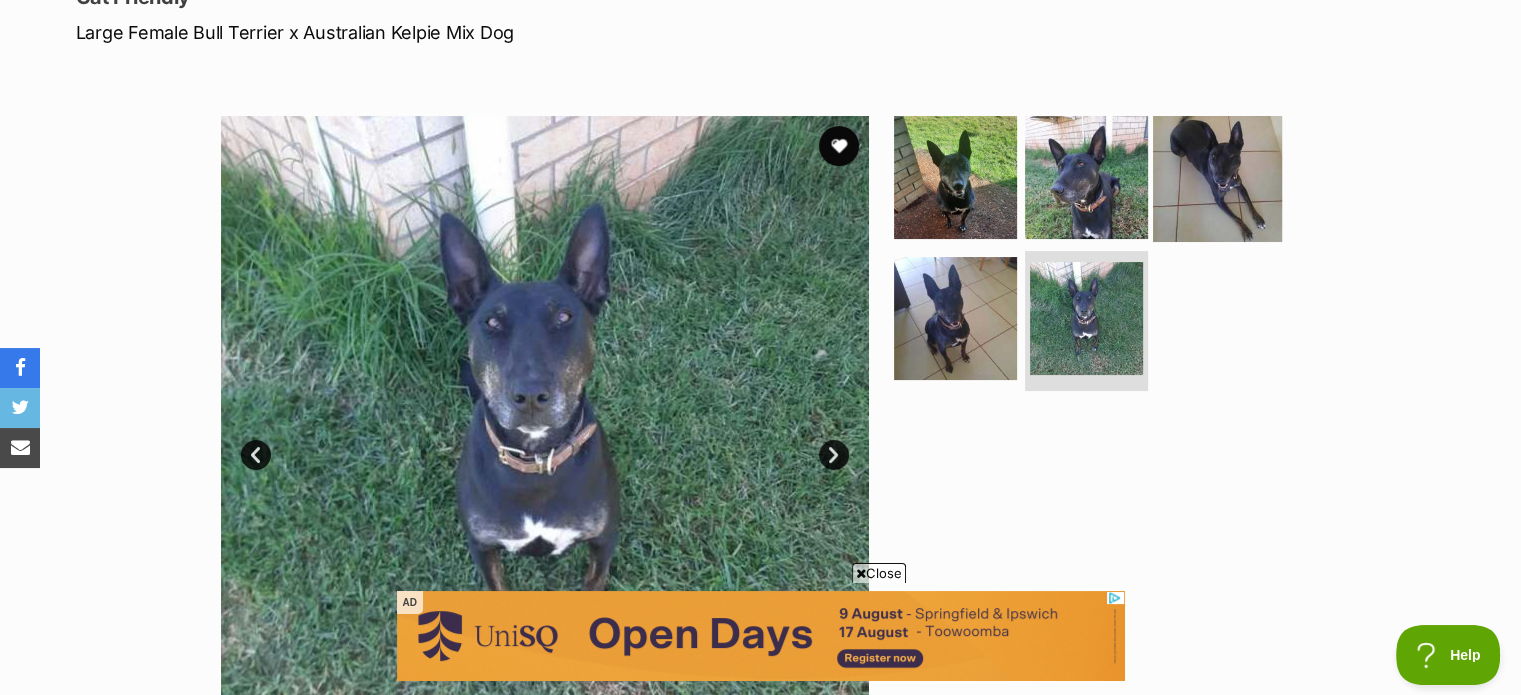 click at bounding box center (1217, 176) 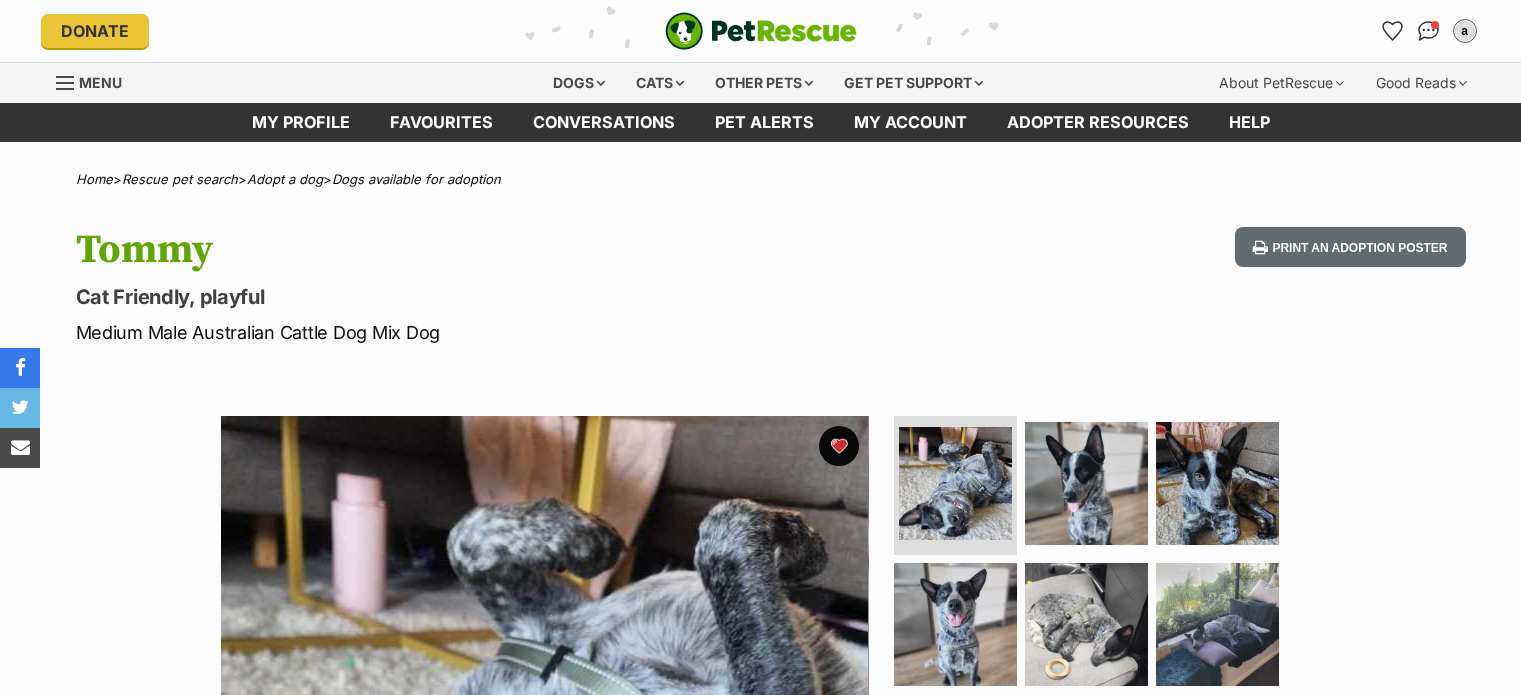 scroll, scrollTop: 0, scrollLeft: 0, axis: both 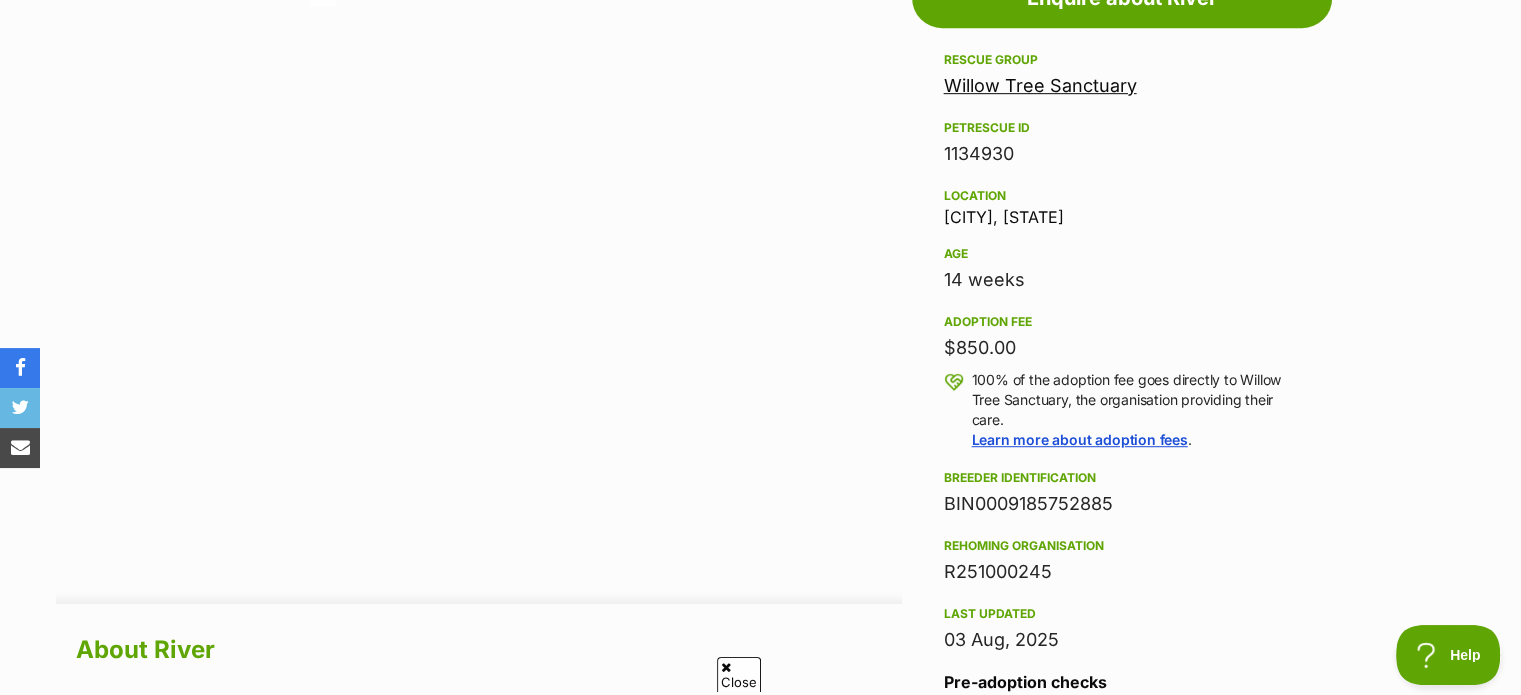 click on "Location
Ashmore, QLD" at bounding box center (1122, 205) 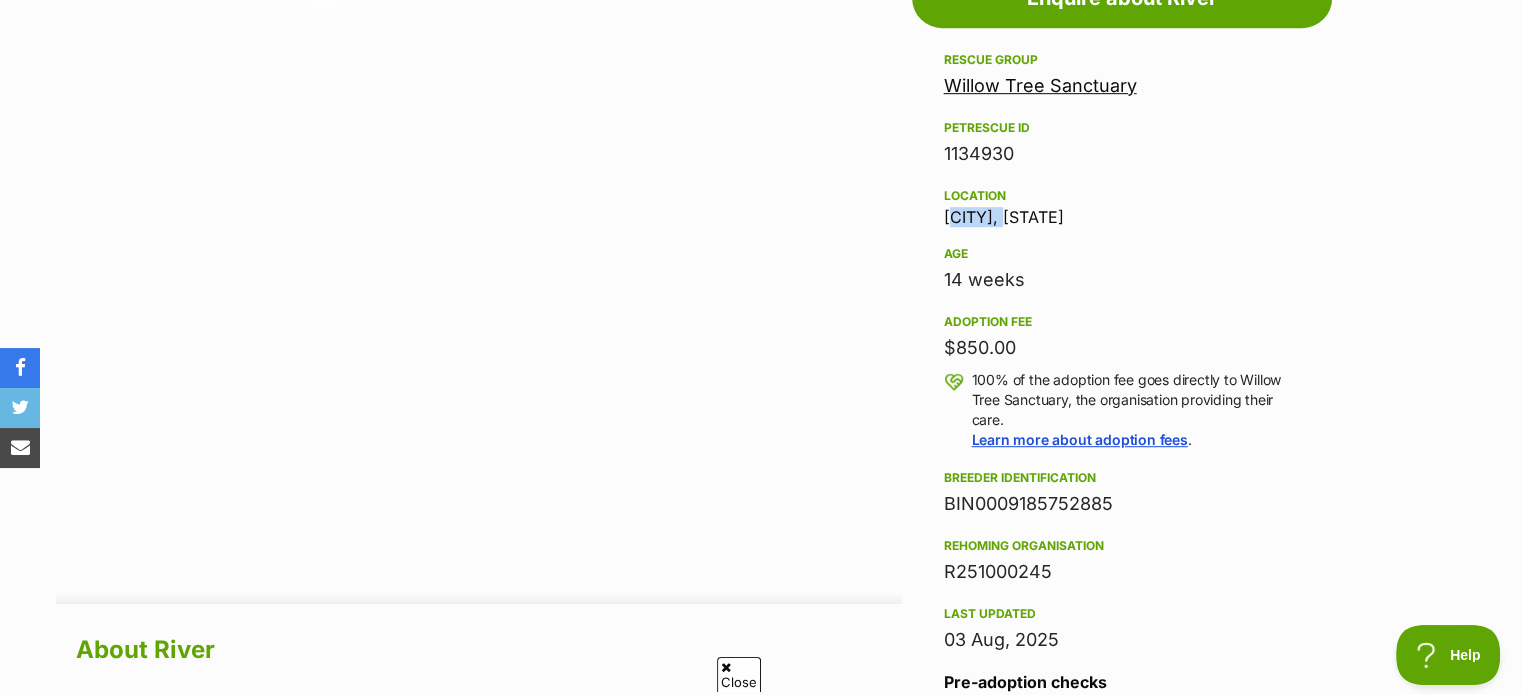 click on "Location
Ashmore, QLD" at bounding box center (1122, 205) 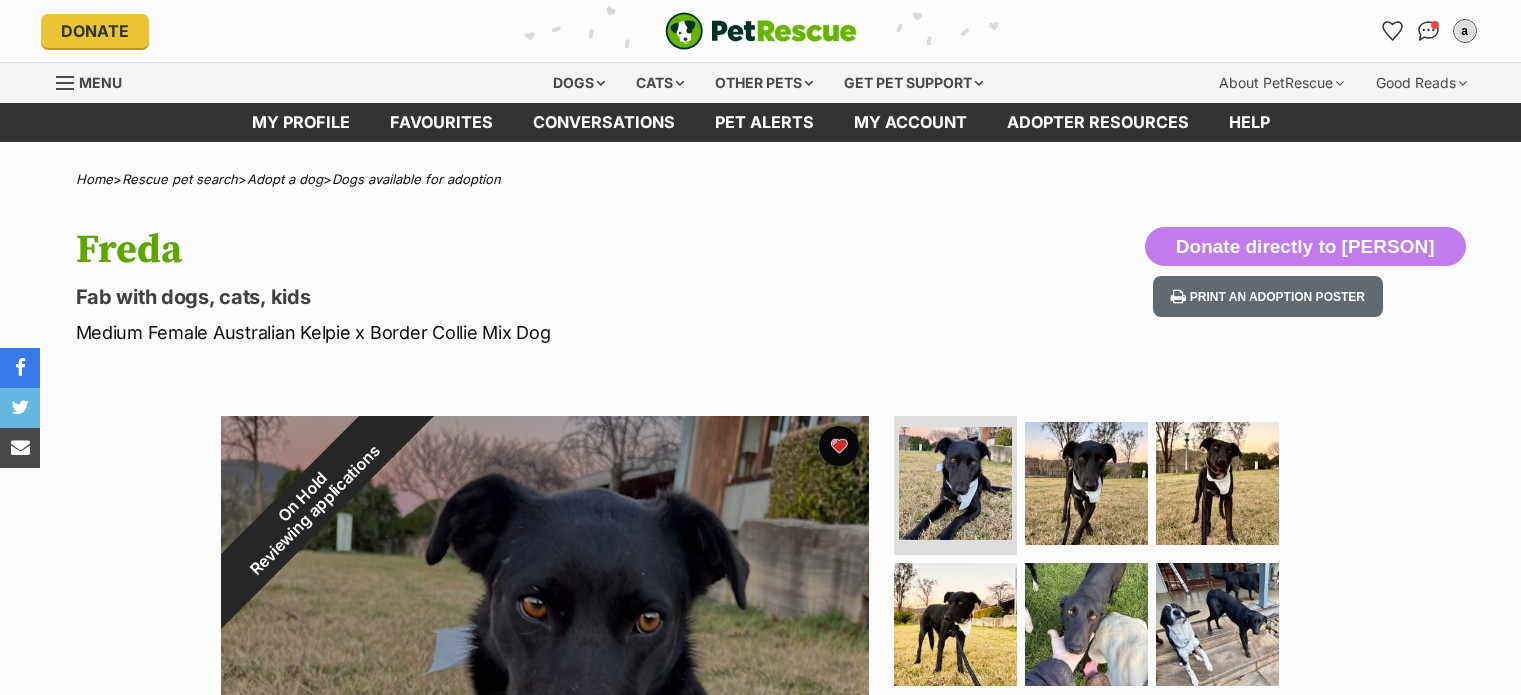 scroll, scrollTop: 0, scrollLeft: 0, axis: both 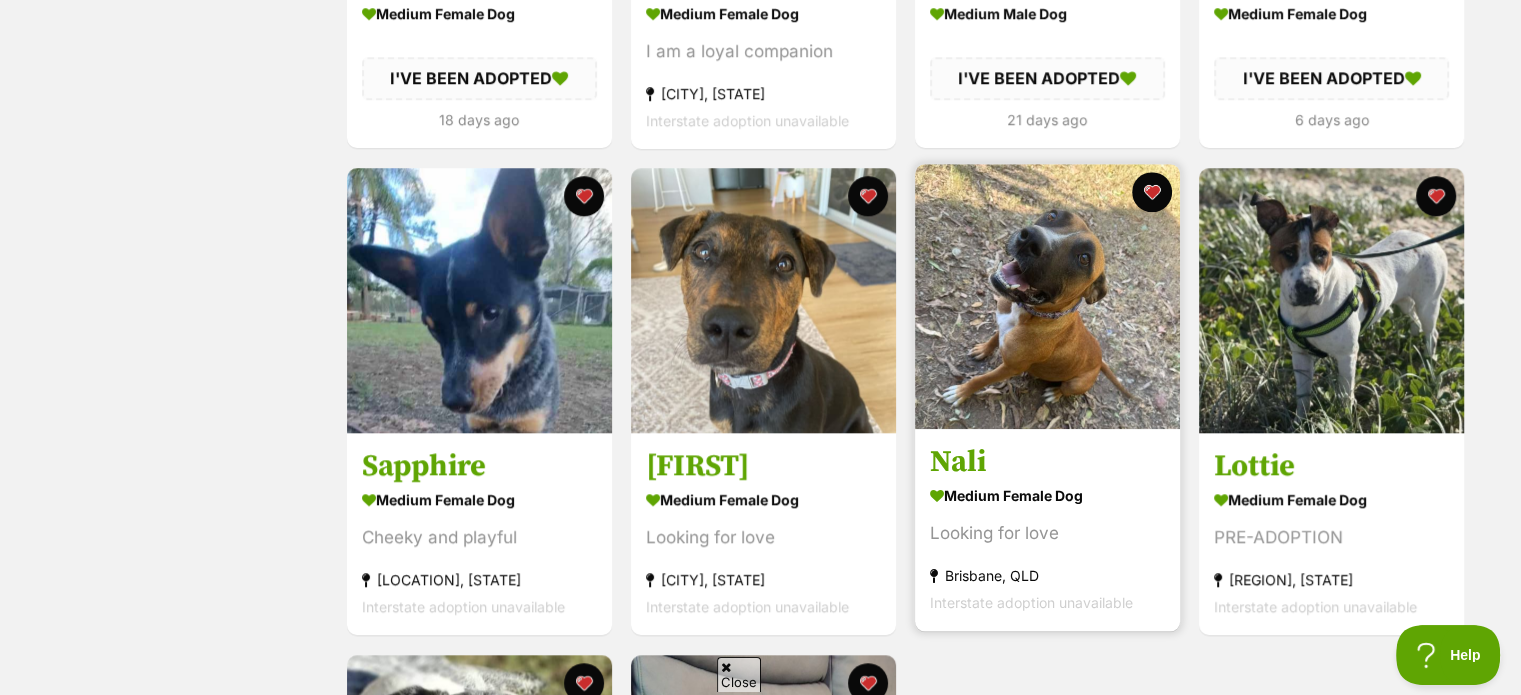 click at bounding box center [1047, 296] 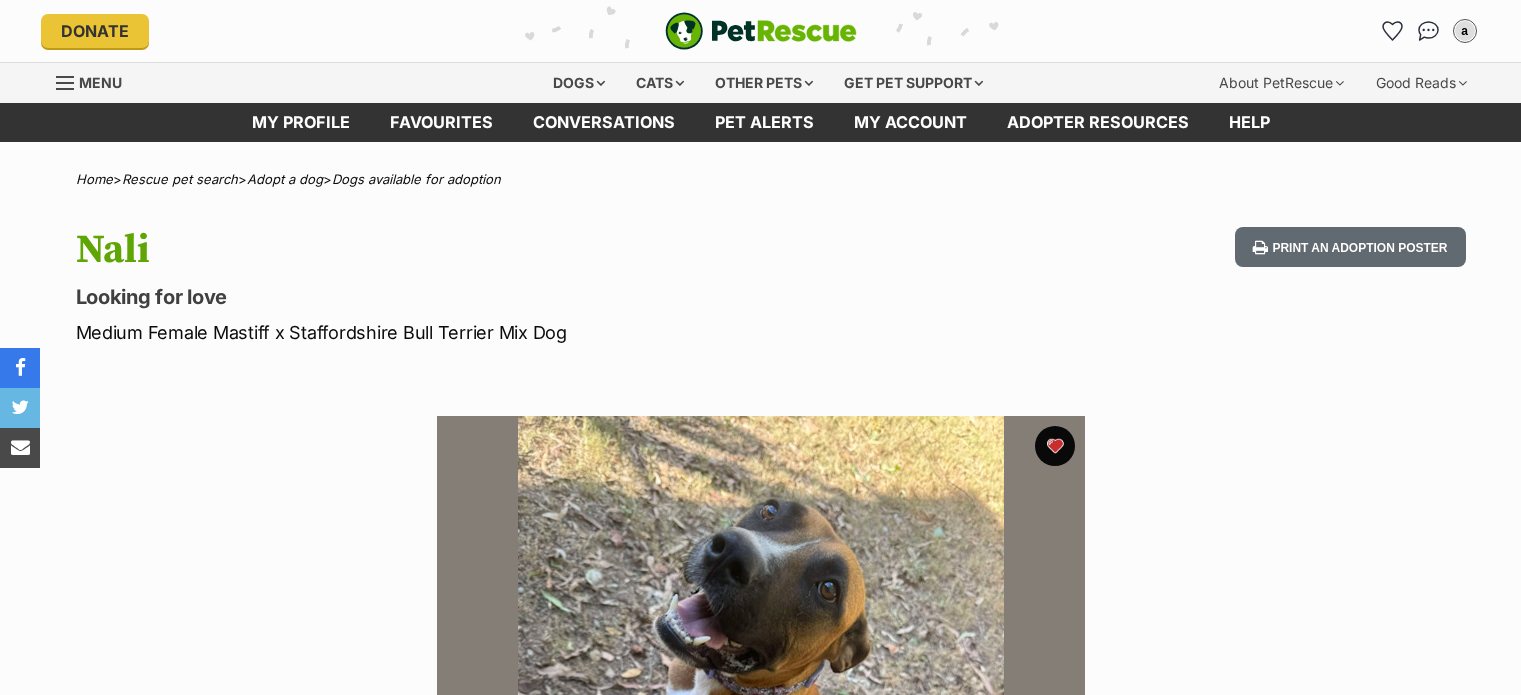 scroll, scrollTop: 0, scrollLeft: 0, axis: both 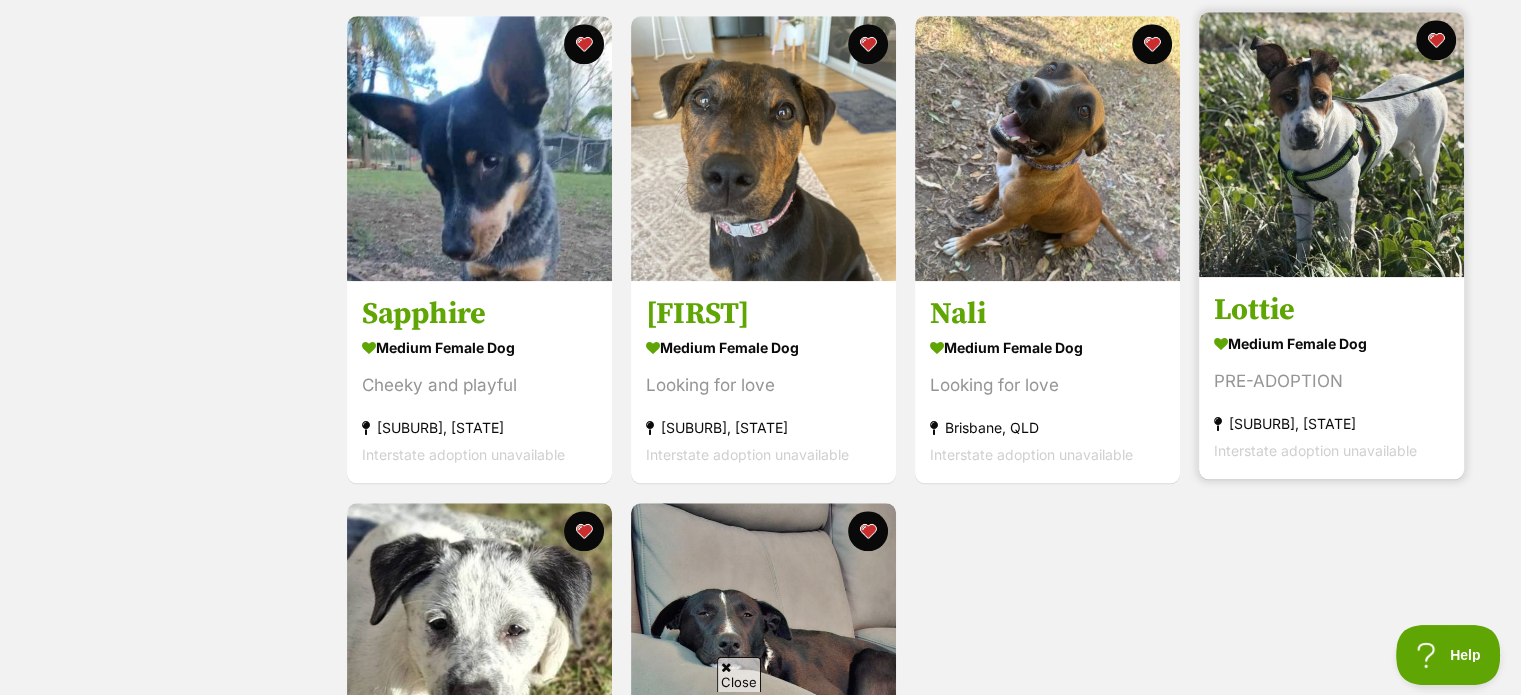 click at bounding box center [1331, 144] 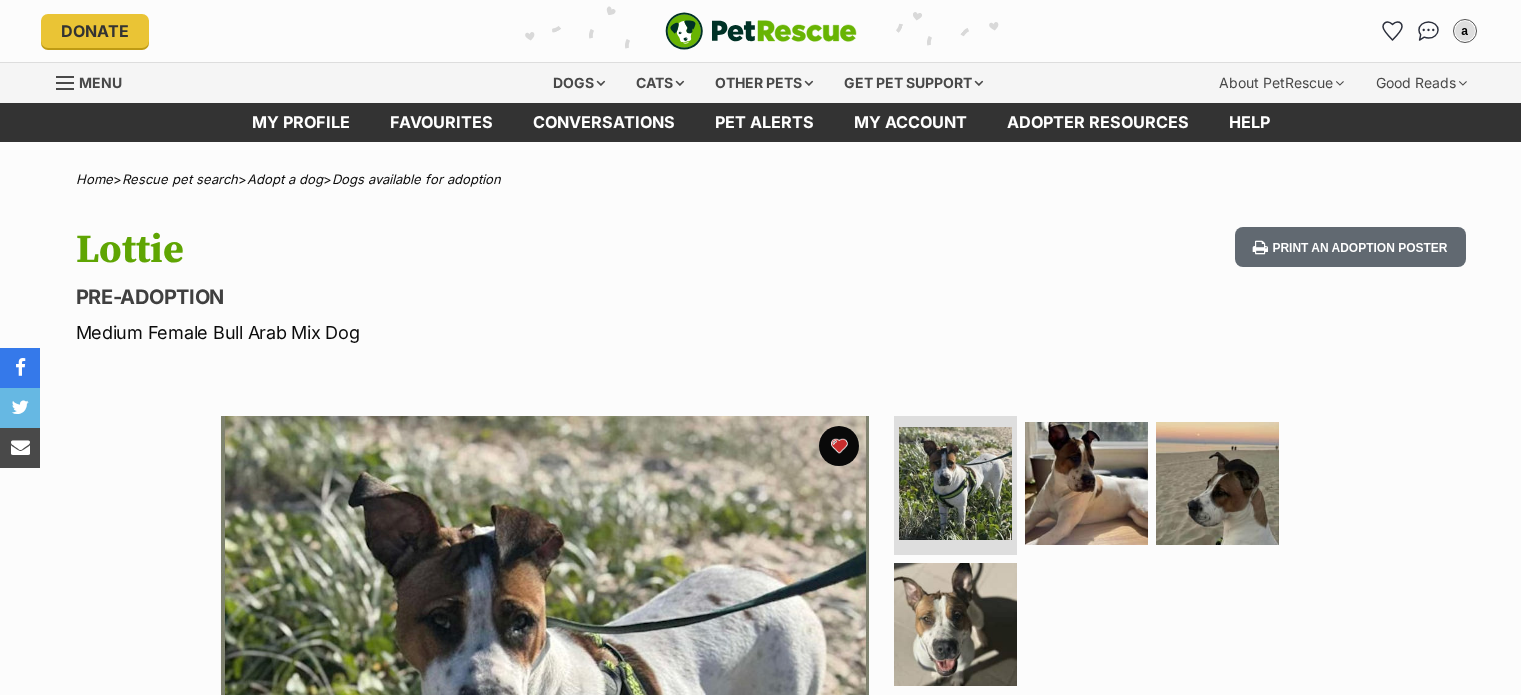 scroll, scrollTop: 100, scrollLeft: 0, axis: vertical 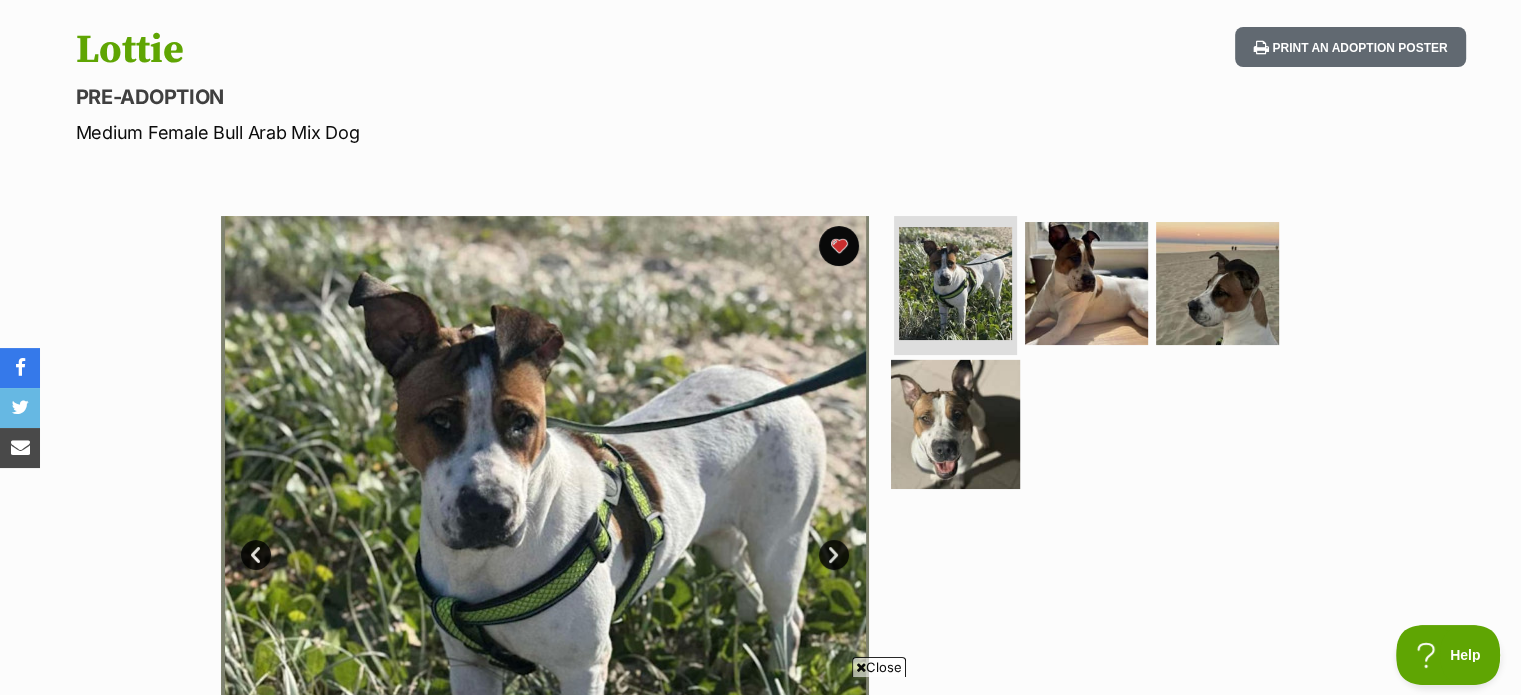 click at bounding box center (955, 424) 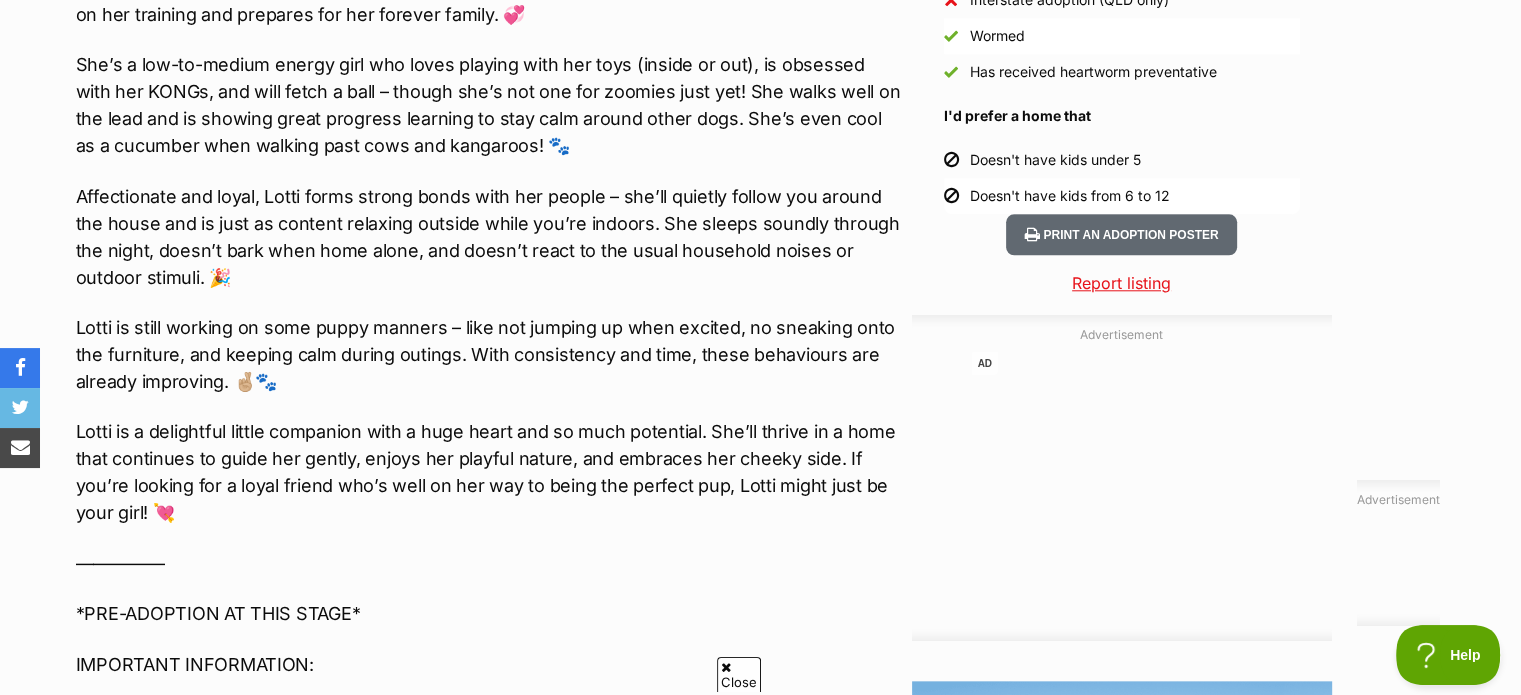 scroll, scrollTop: 1456, scrollLeft: 0, axis: vertical 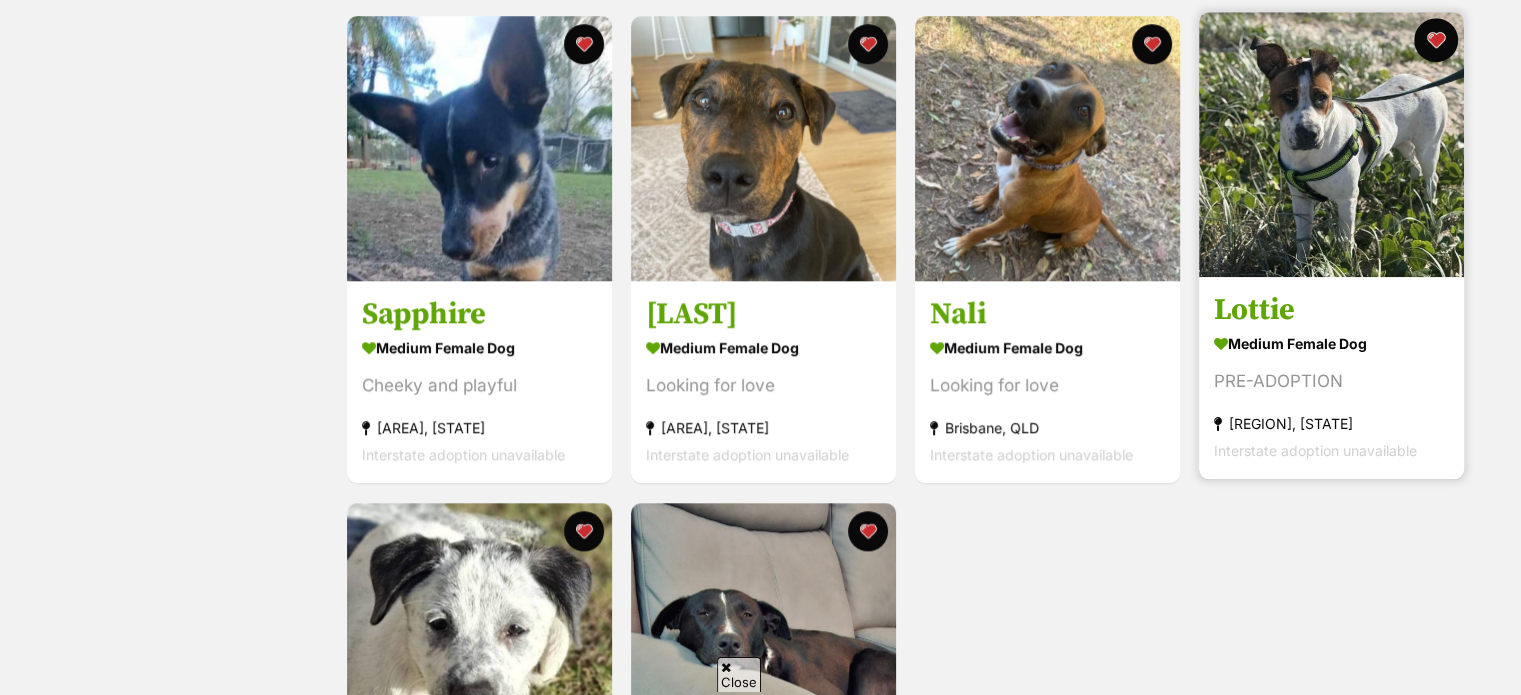 click at bounding box center [1436, 40] 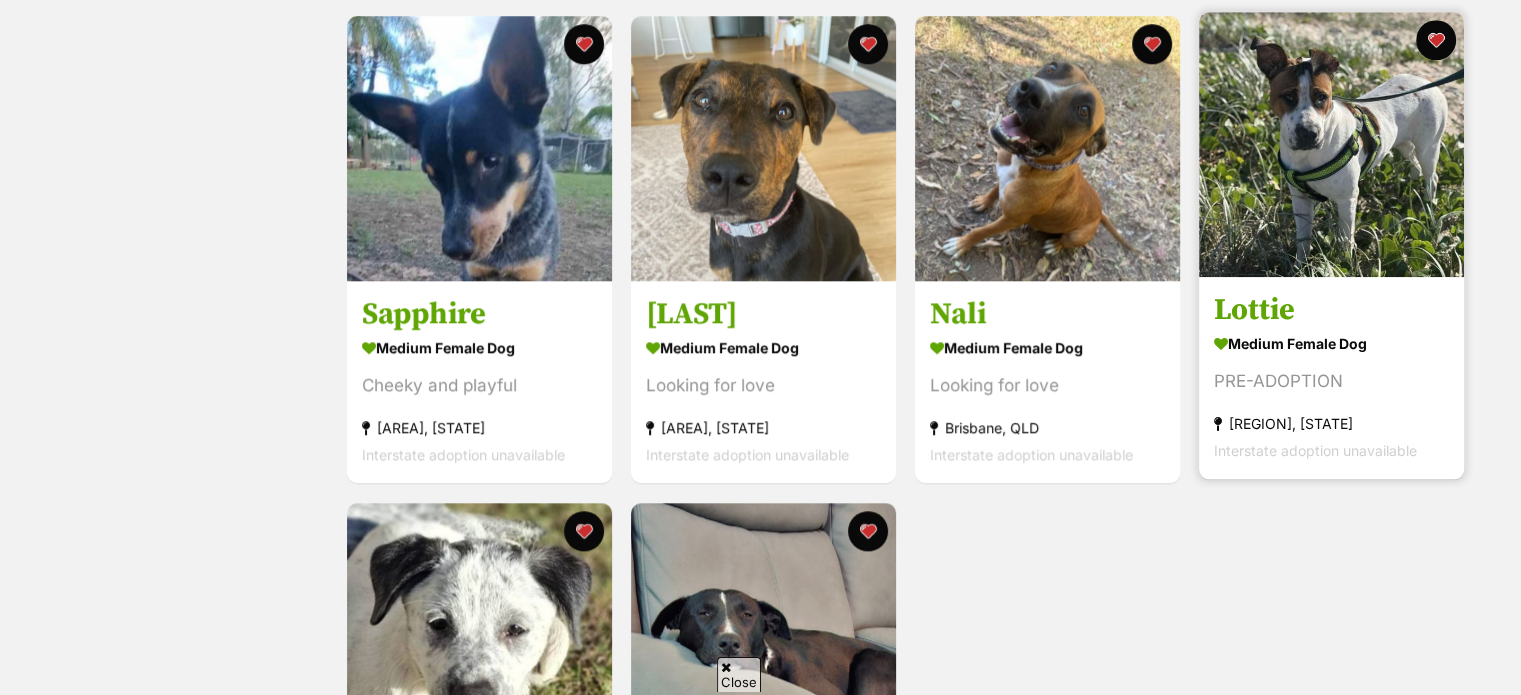 scroll, scrollTop: 0, scrollLeft: 0, axis: both 